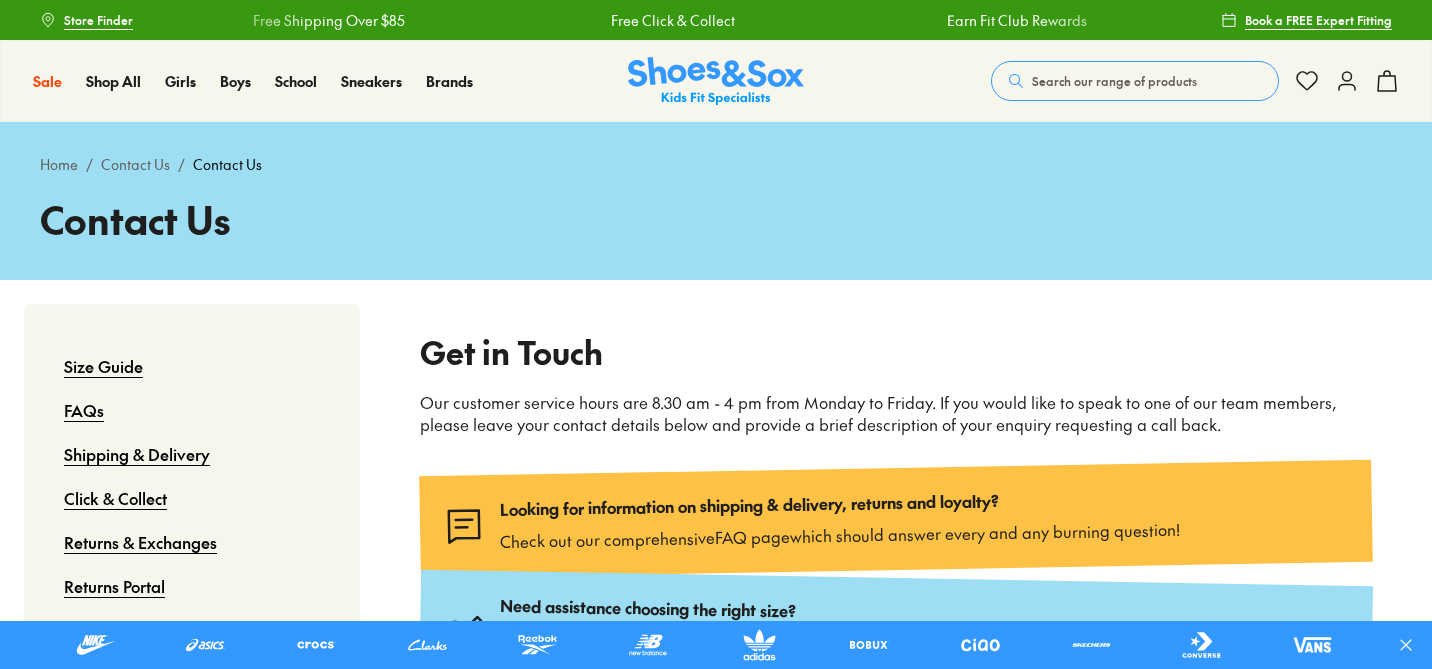 scroll, scrollTop: 0, scrollLeft: 0, axis: both 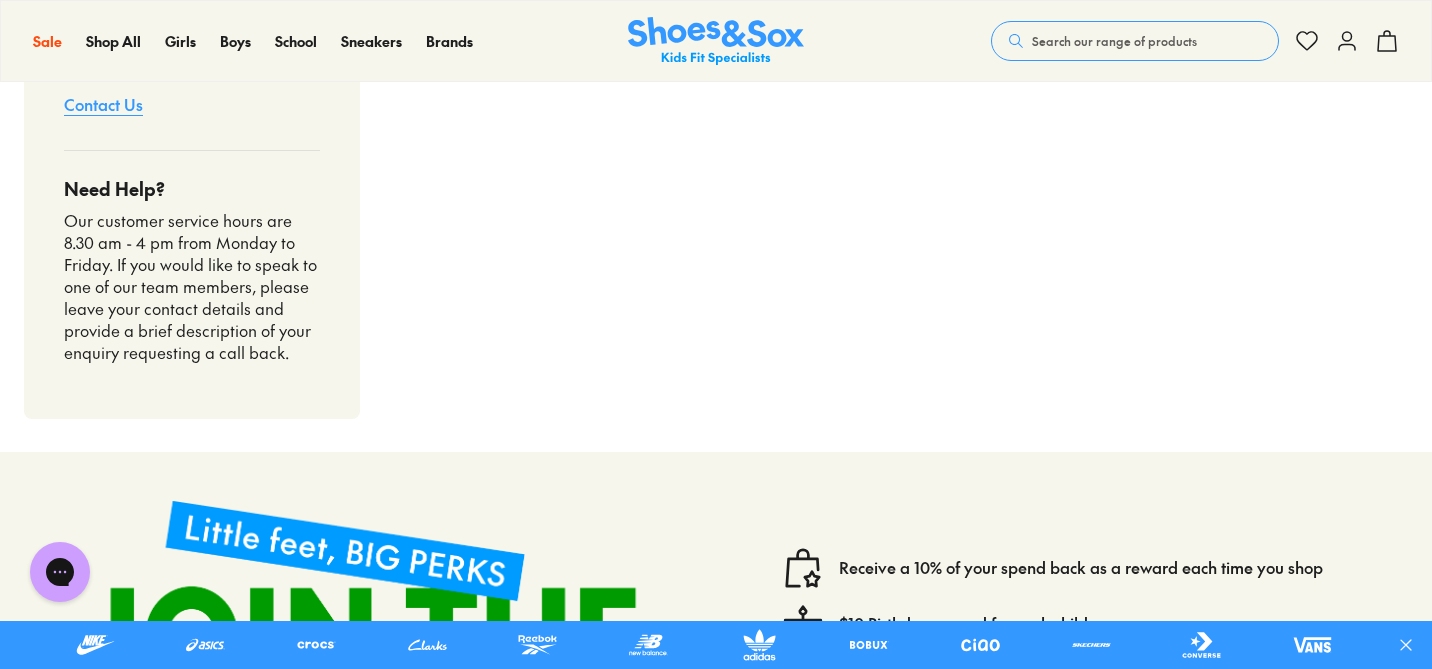 drag, startPoint x: 165, startPoint y: 283, endPoint x: 306, endPoint y: 413, distance: 191.78374 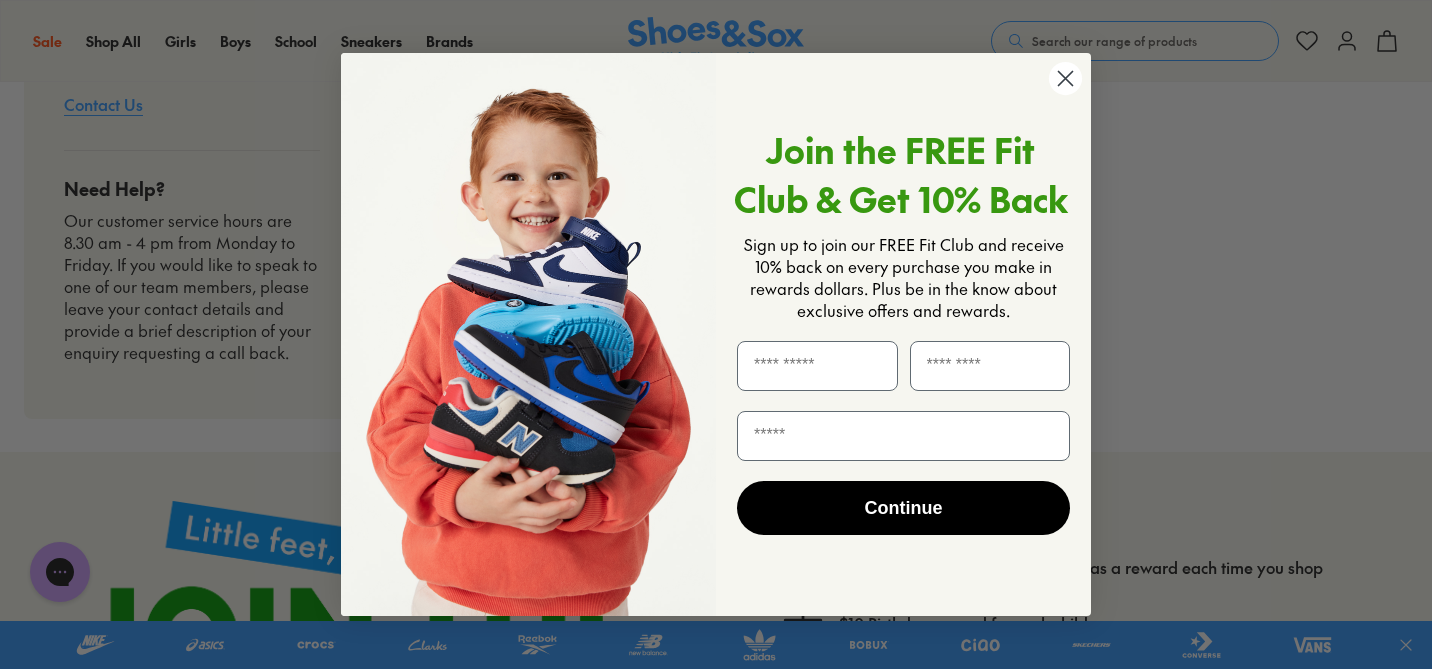 drag, startPoint x: 109, startPoint y: 302, endPoint x: 325, endPoint y: 384, distance: 231.04112 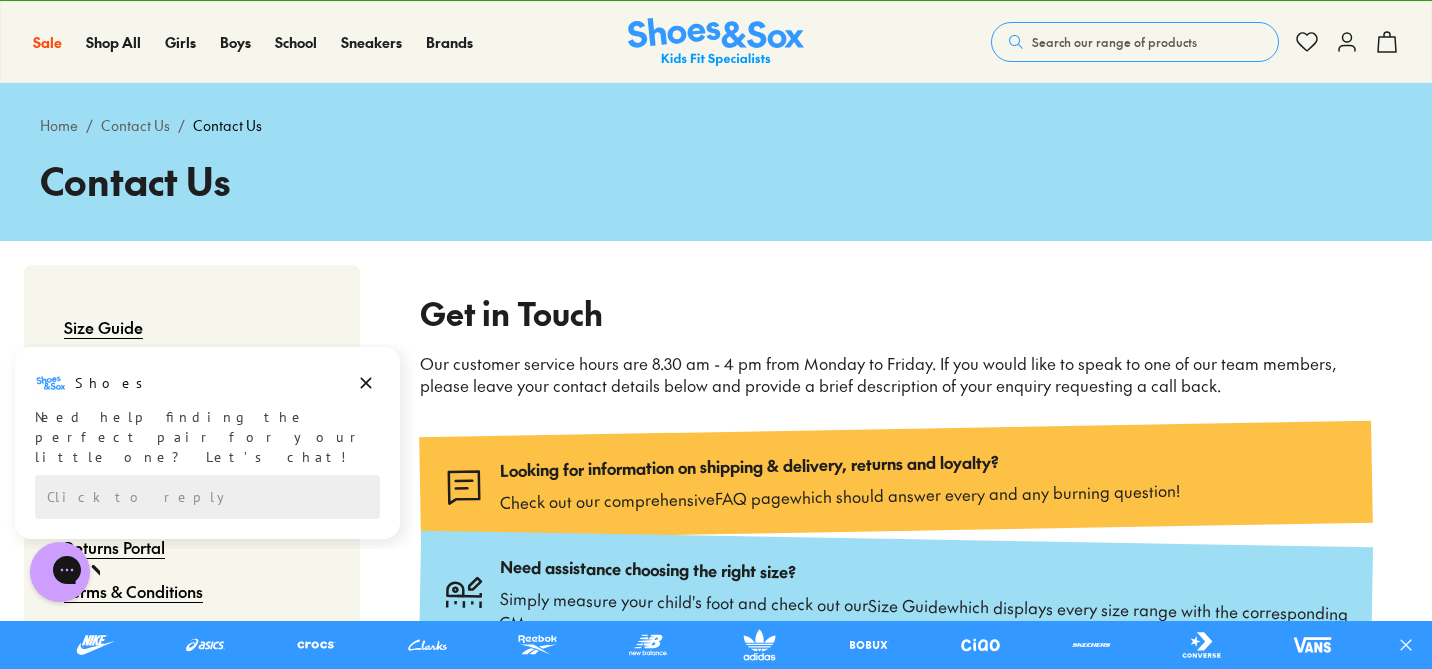 scroll, scrollTop: 0, scrollLeft: 0, axis: both 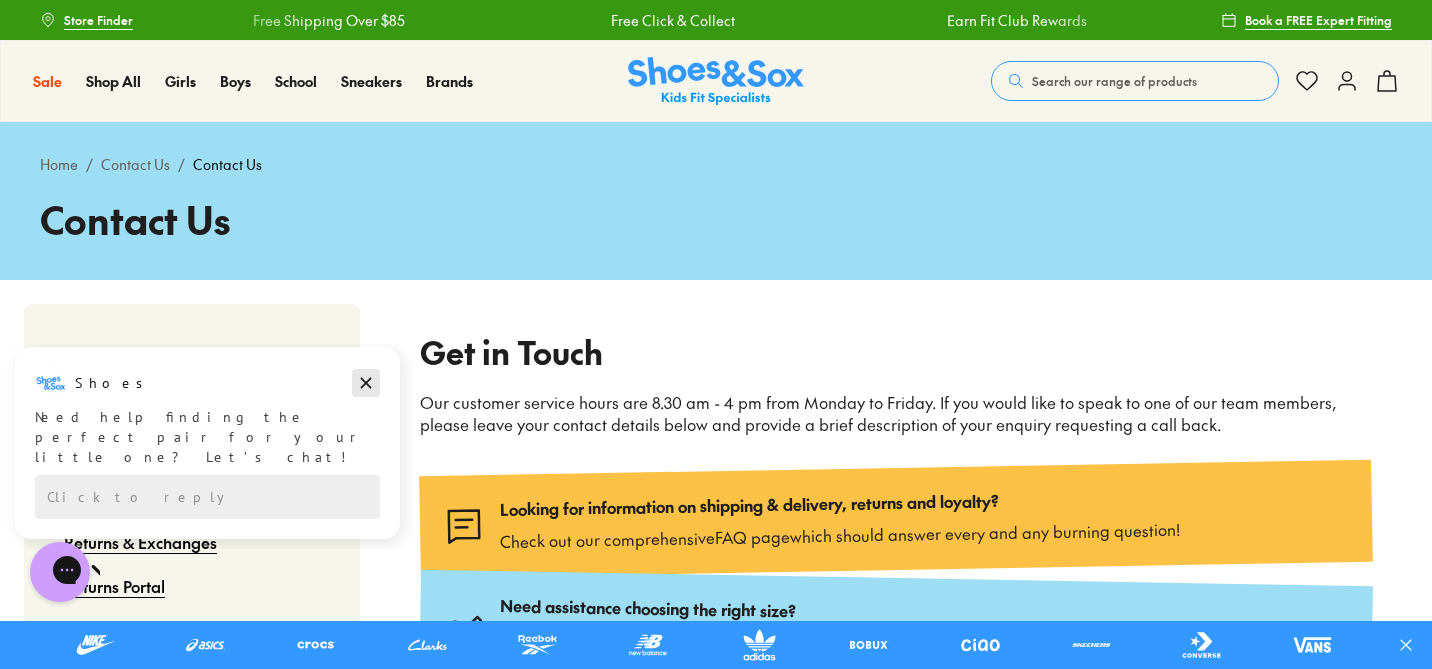click 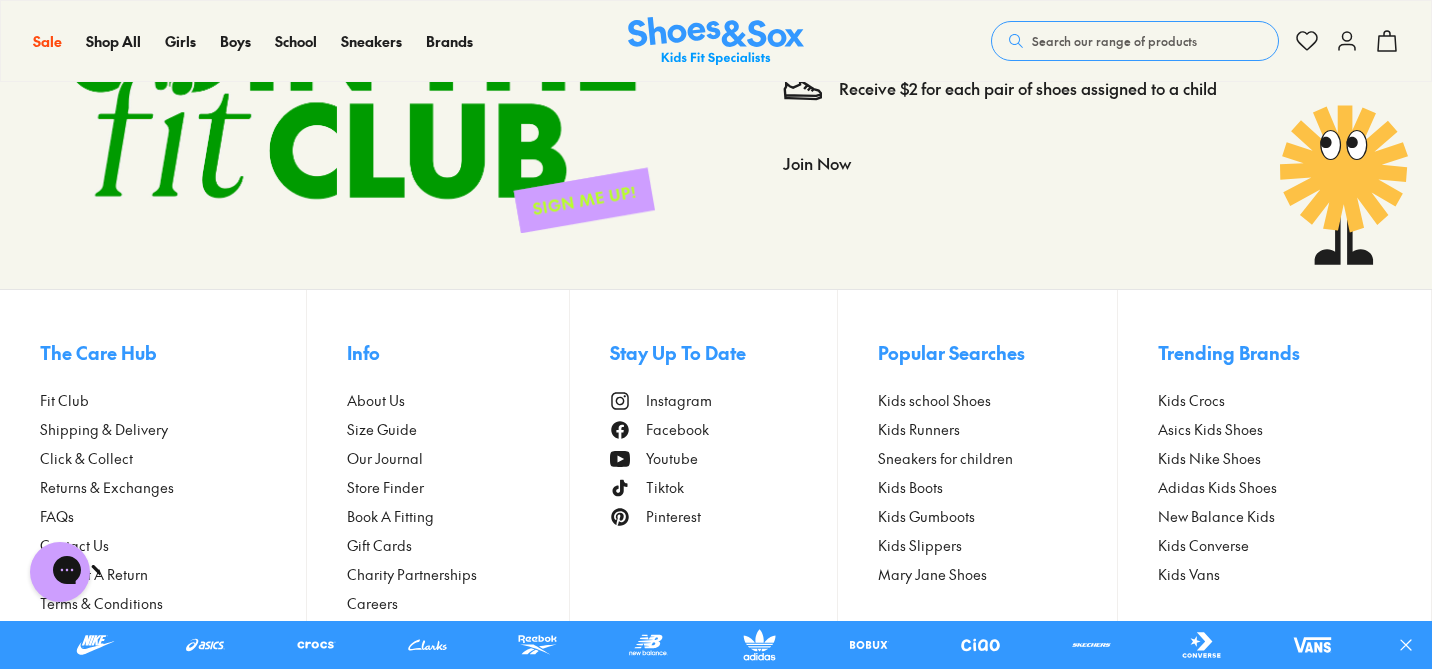 scroll, scrollTop: 2031, scrollLeft: 0, axis: vertical 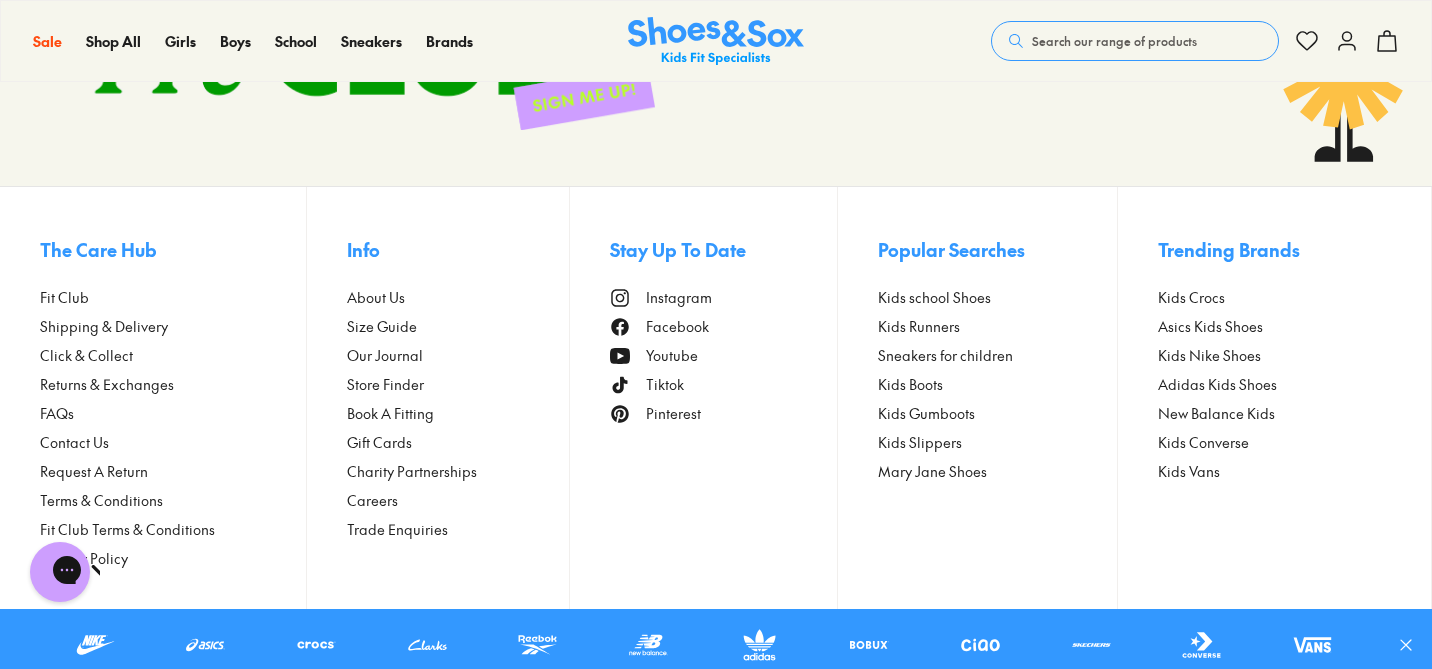 click 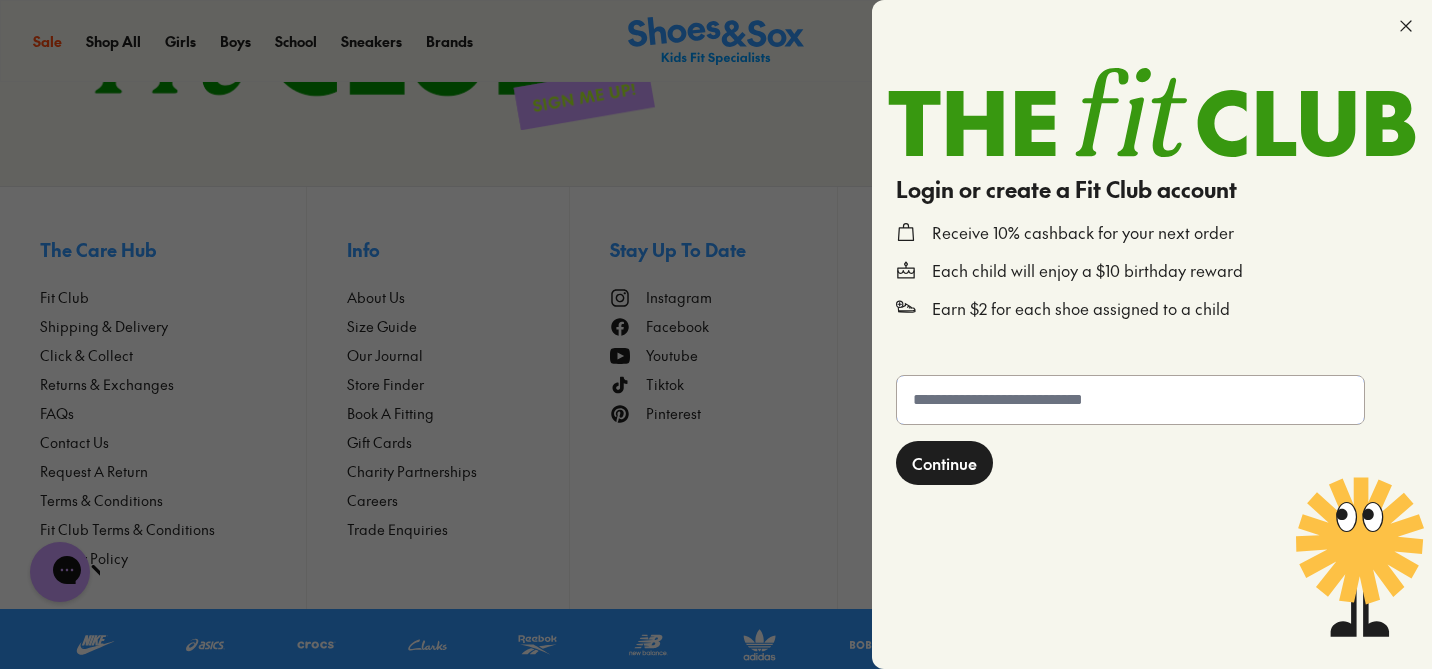 click 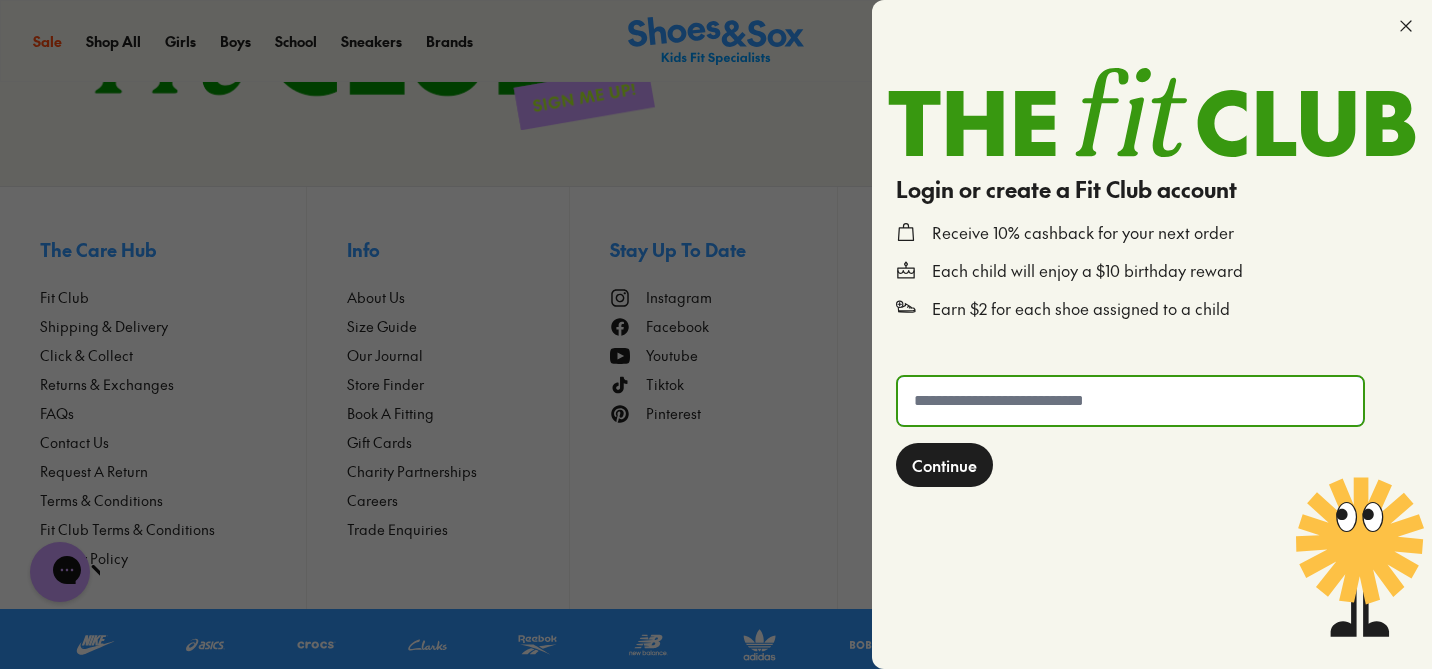 type on "**********" 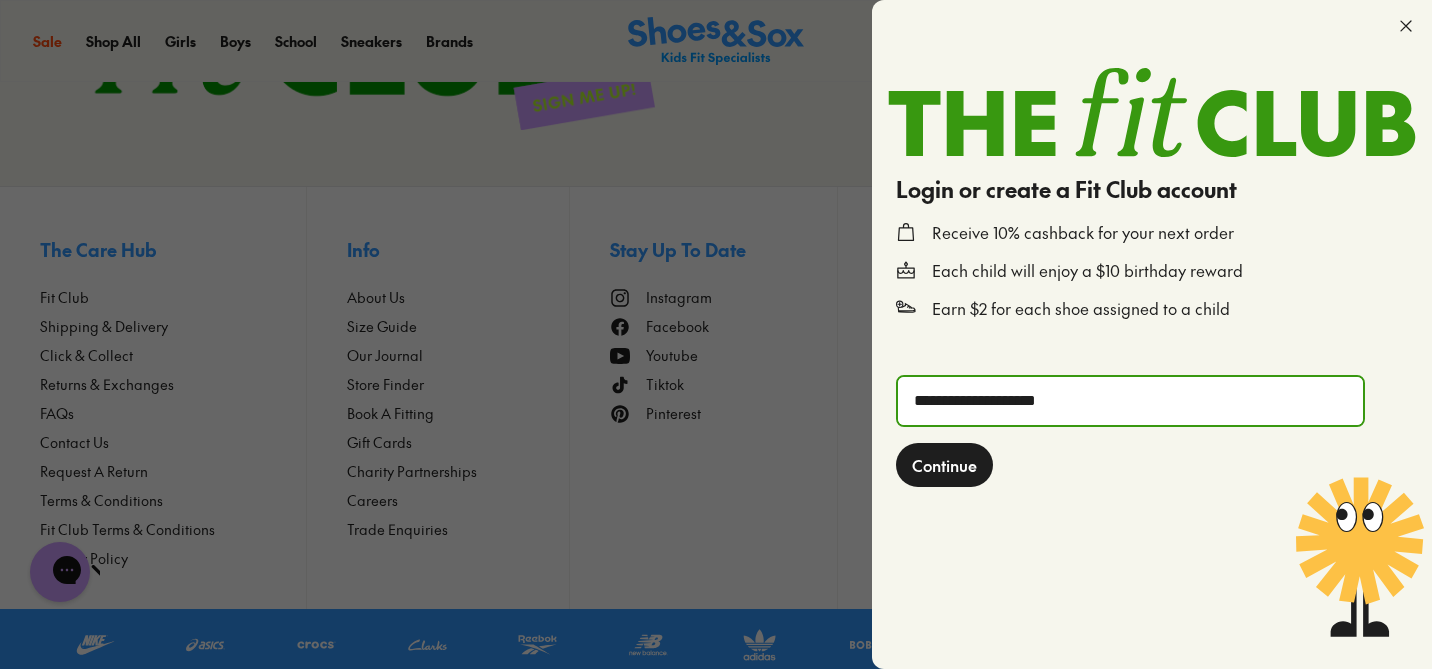 click on "Continue" 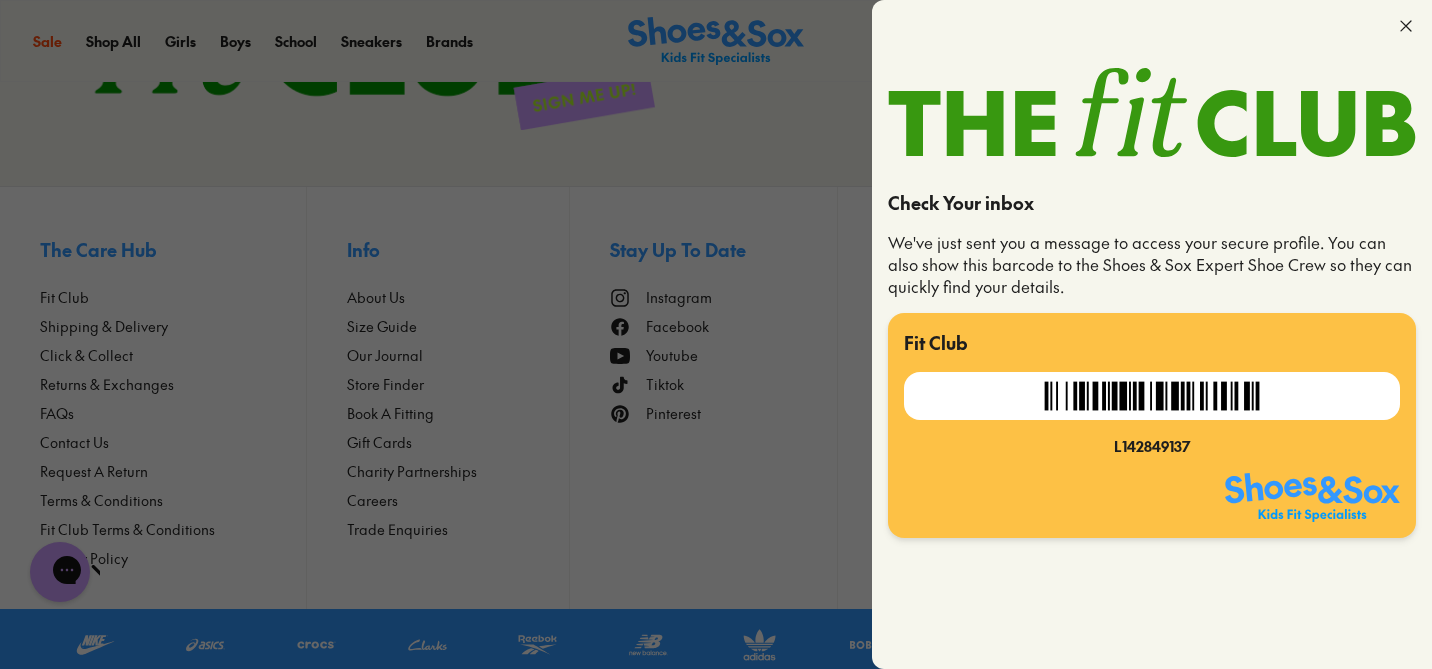 click 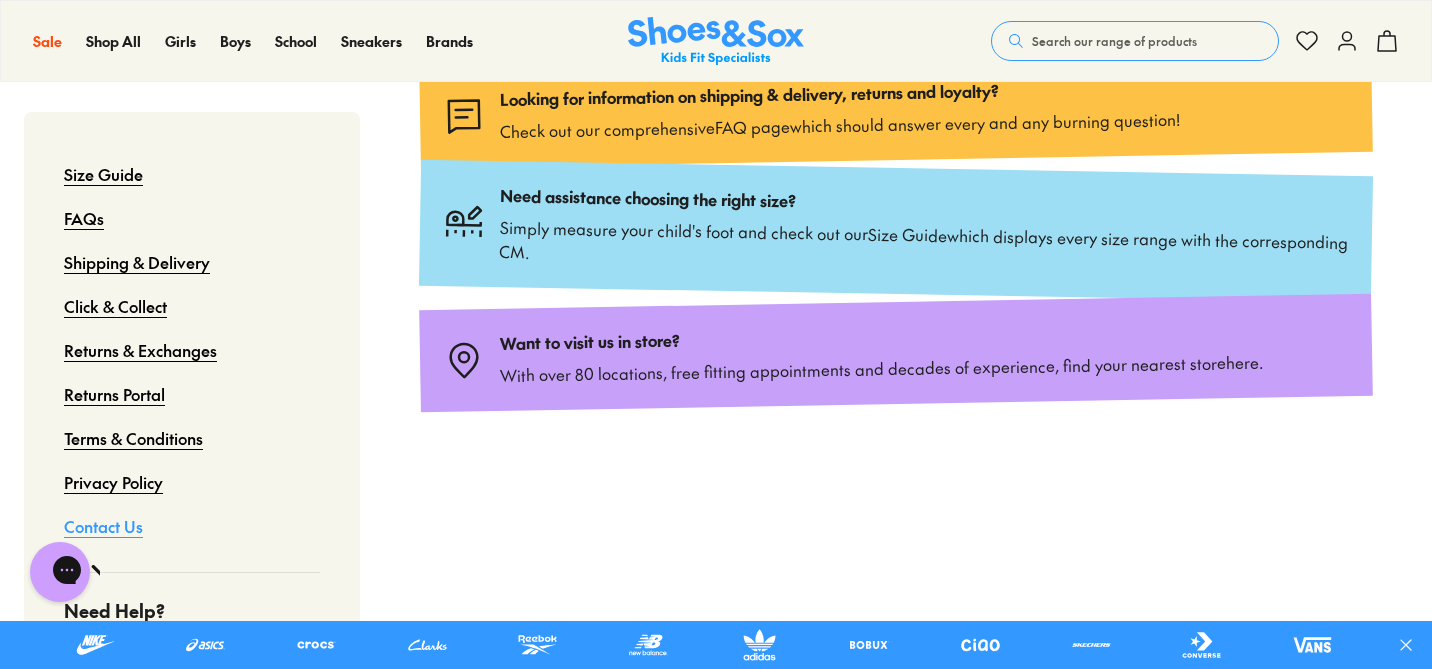 scroll, scrollTop: 26, scrollLeft: 0, axis: vertical 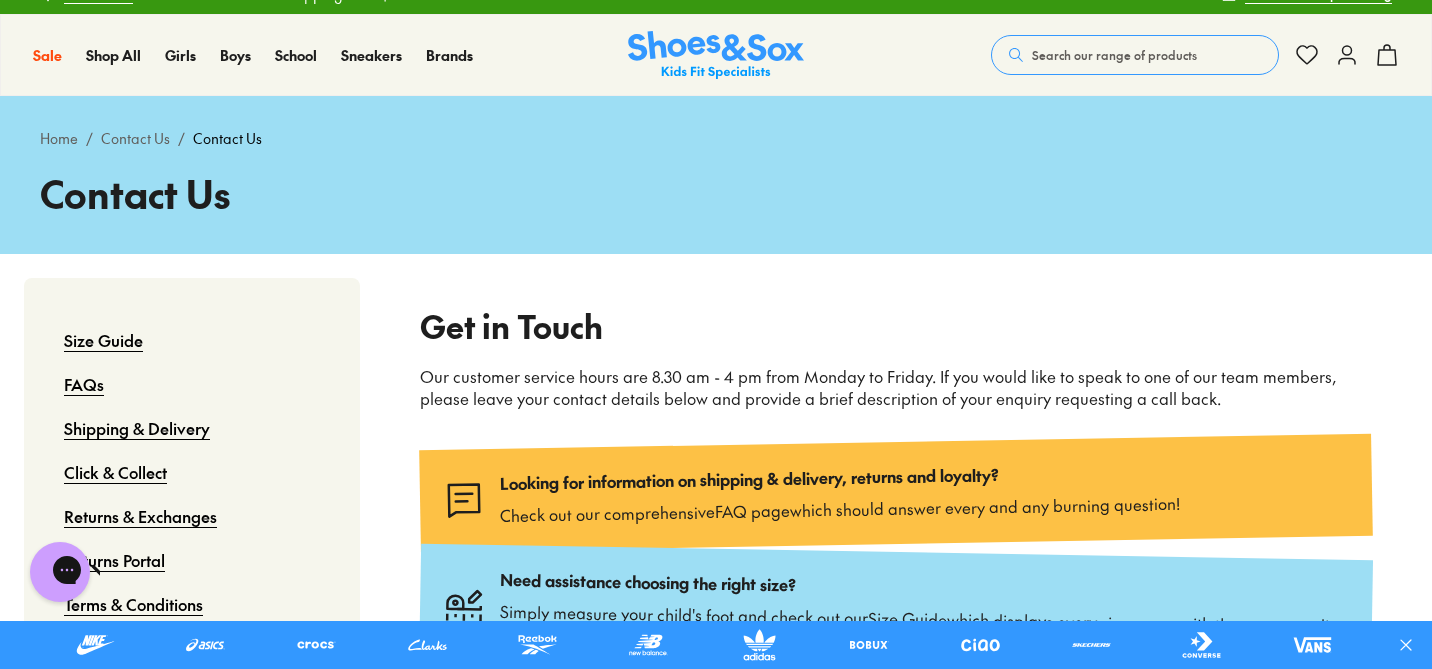 click 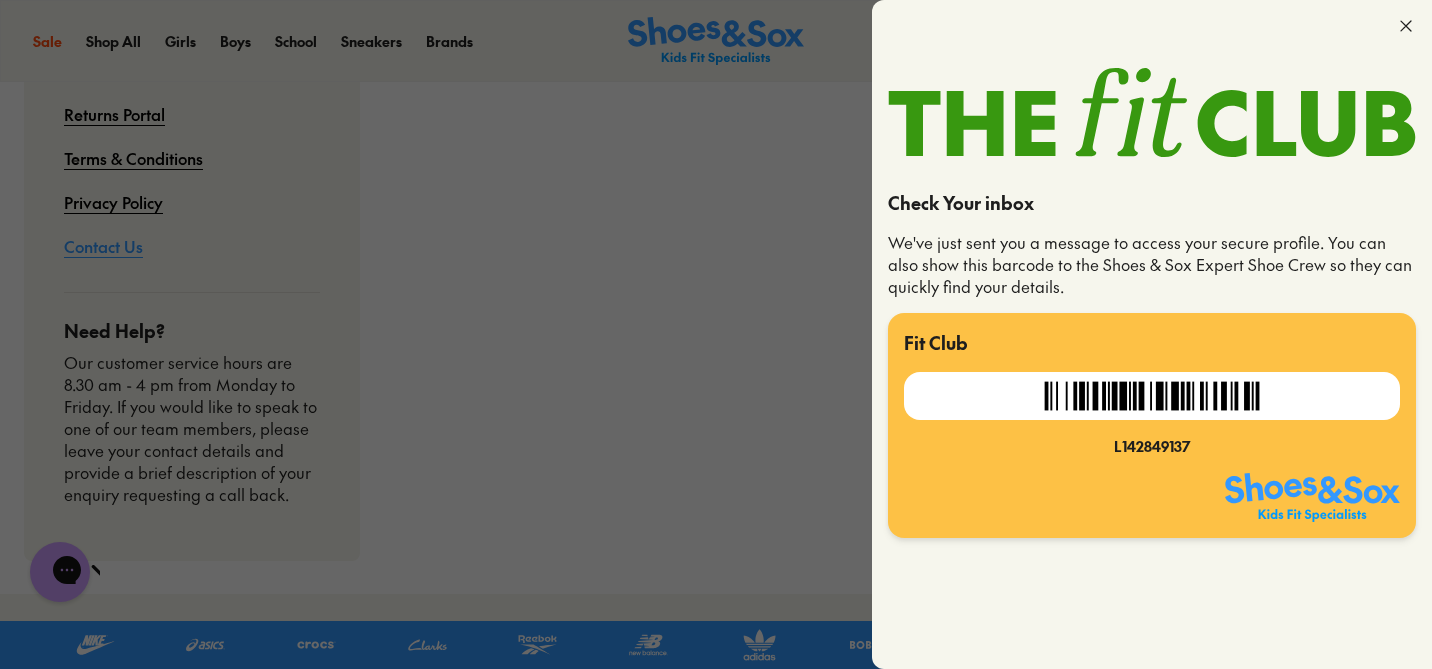 scroll, scrollTop: 1150, scrollLeft: 0, axis: vertical 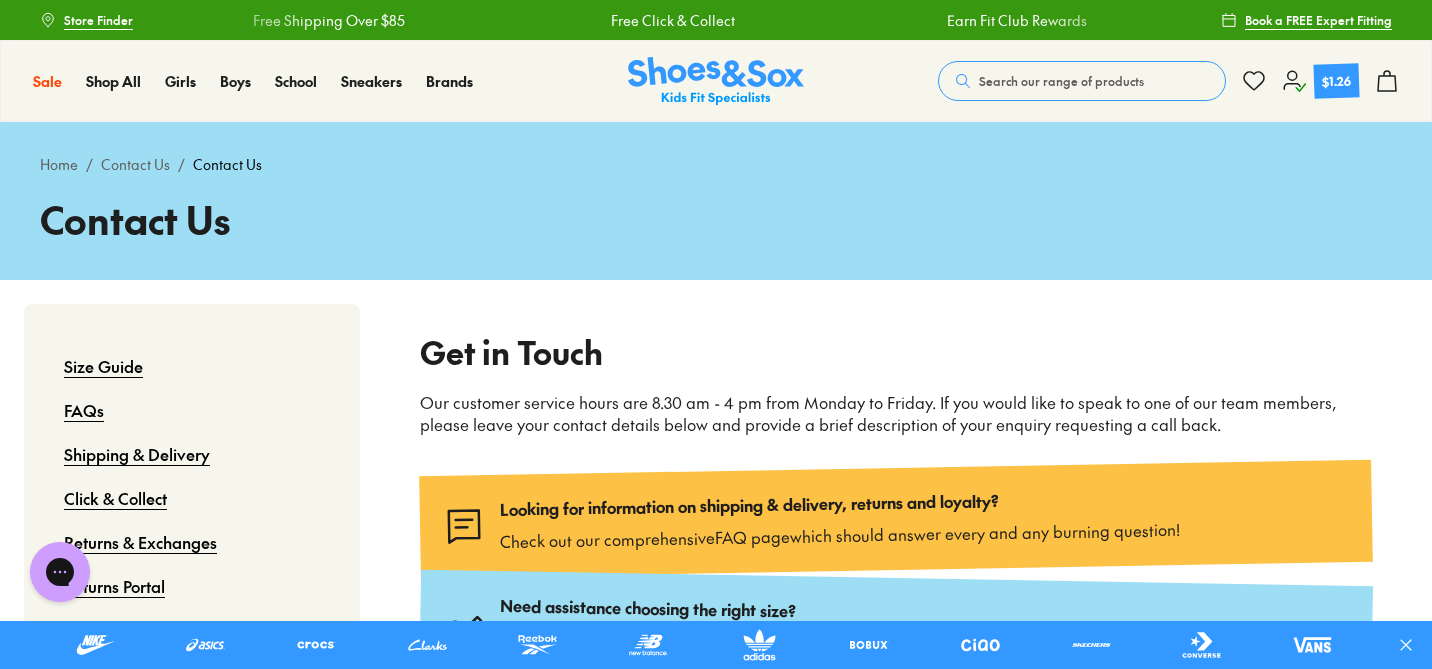 click 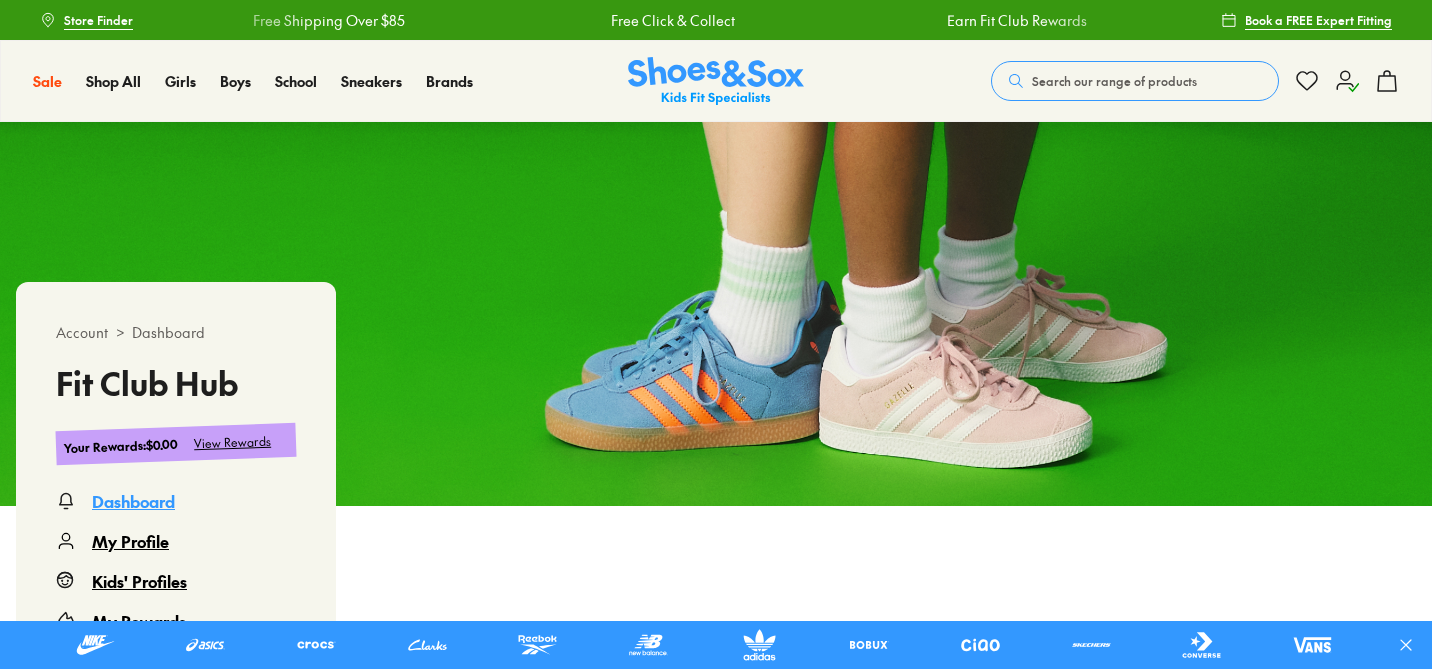 scroll, scrollTop: 0, scrollLeft: 0, axis: both 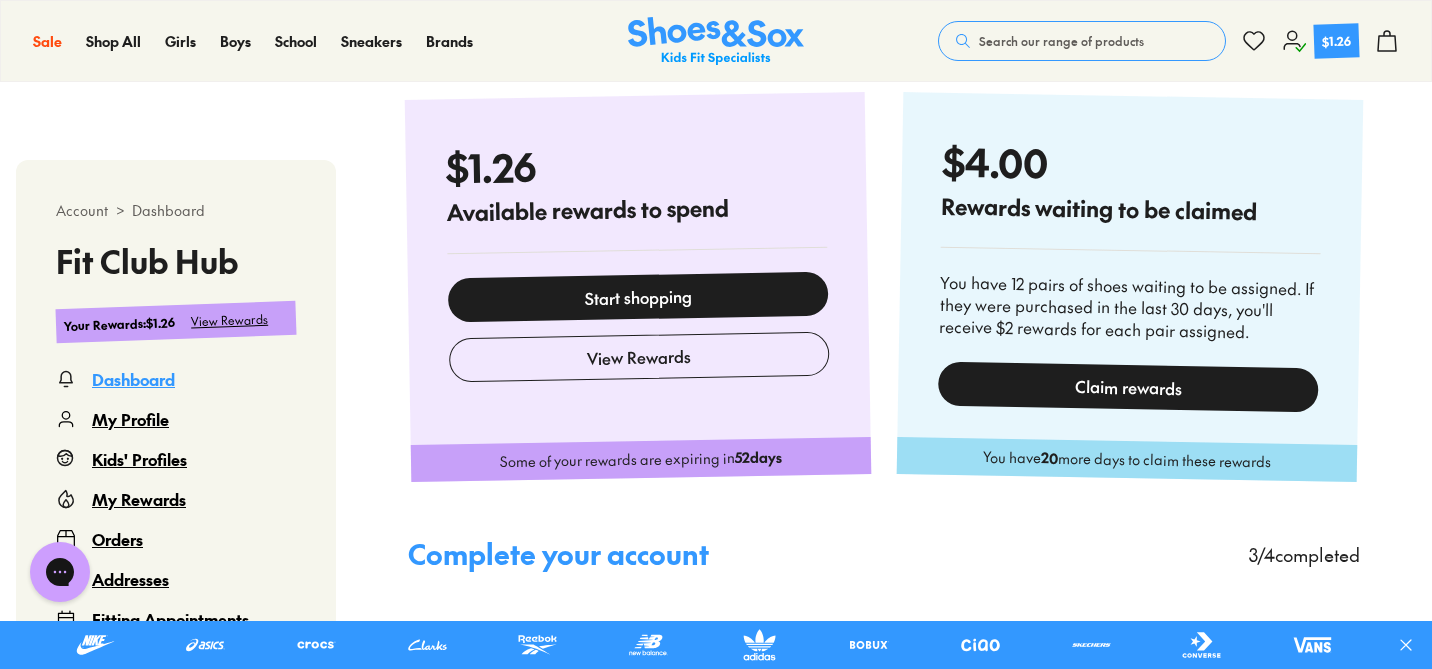 click on "Claim rewards" at bounding box center [1128, 386] 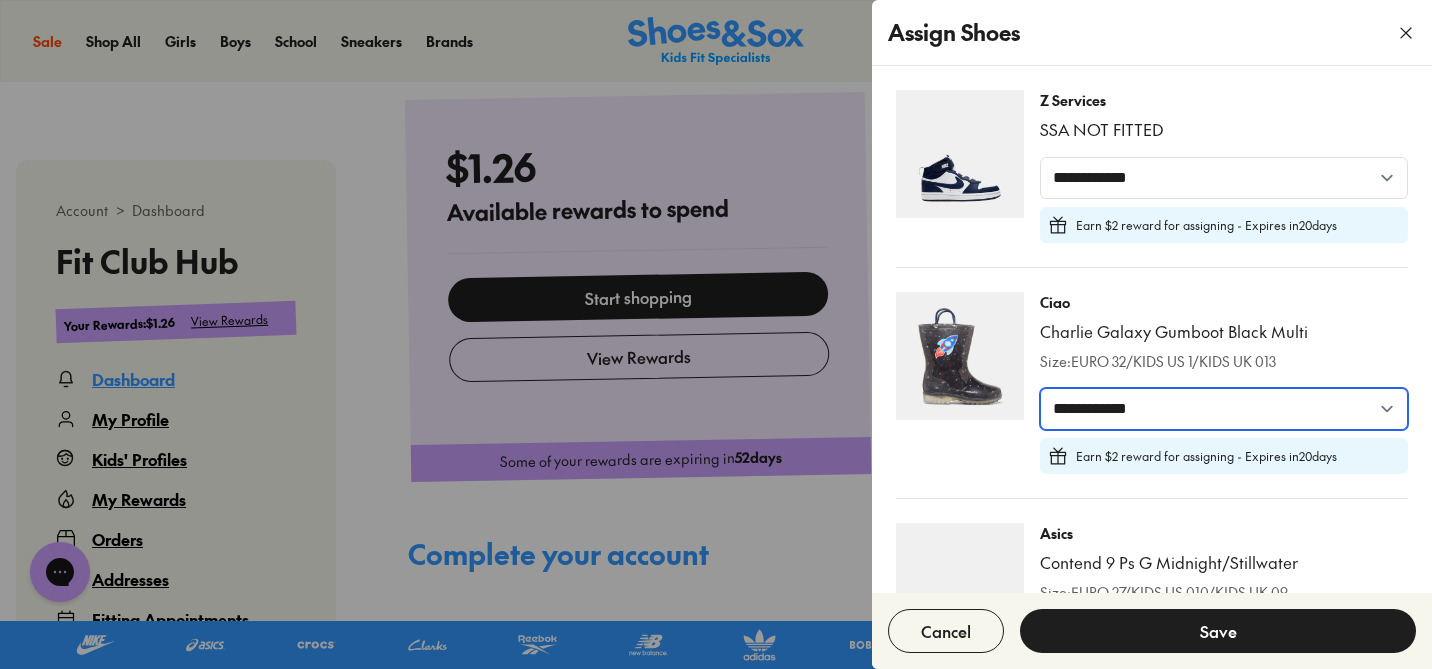 click on "**********" at bounding box center [1224, 409] 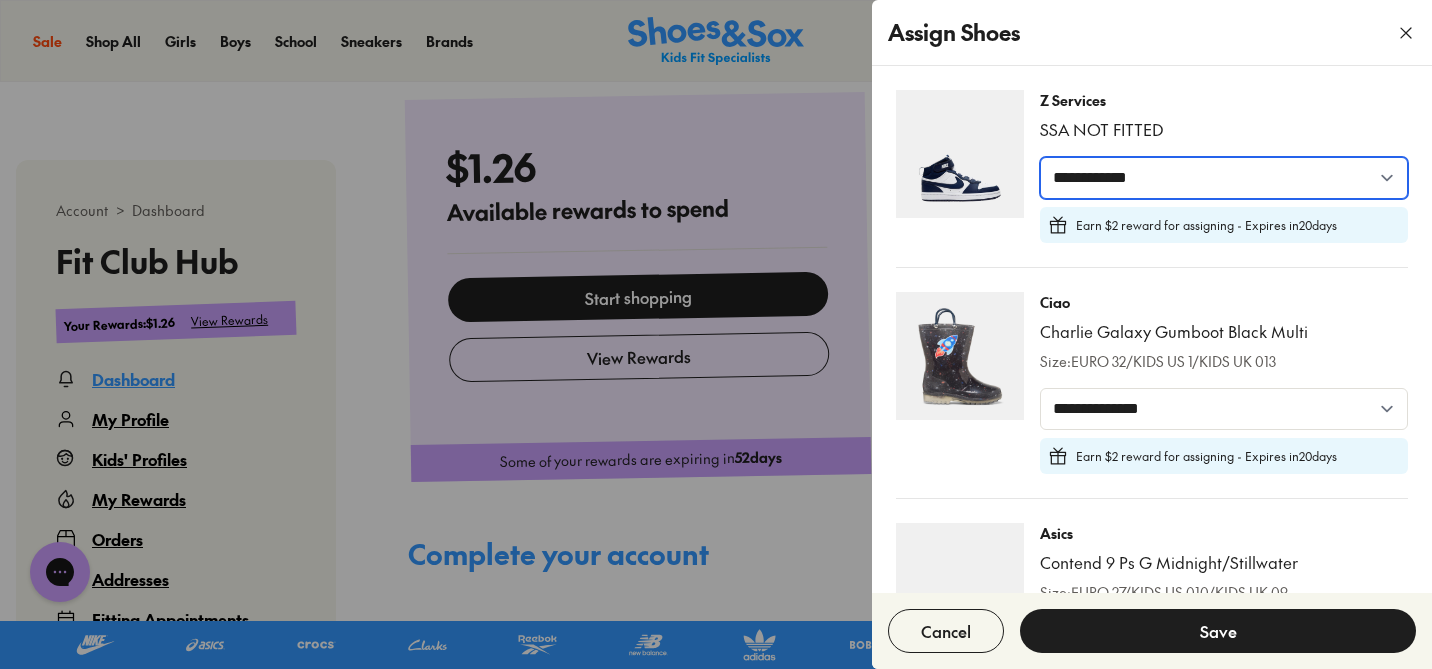 click on "**********" at bounding box center (1224, 178) 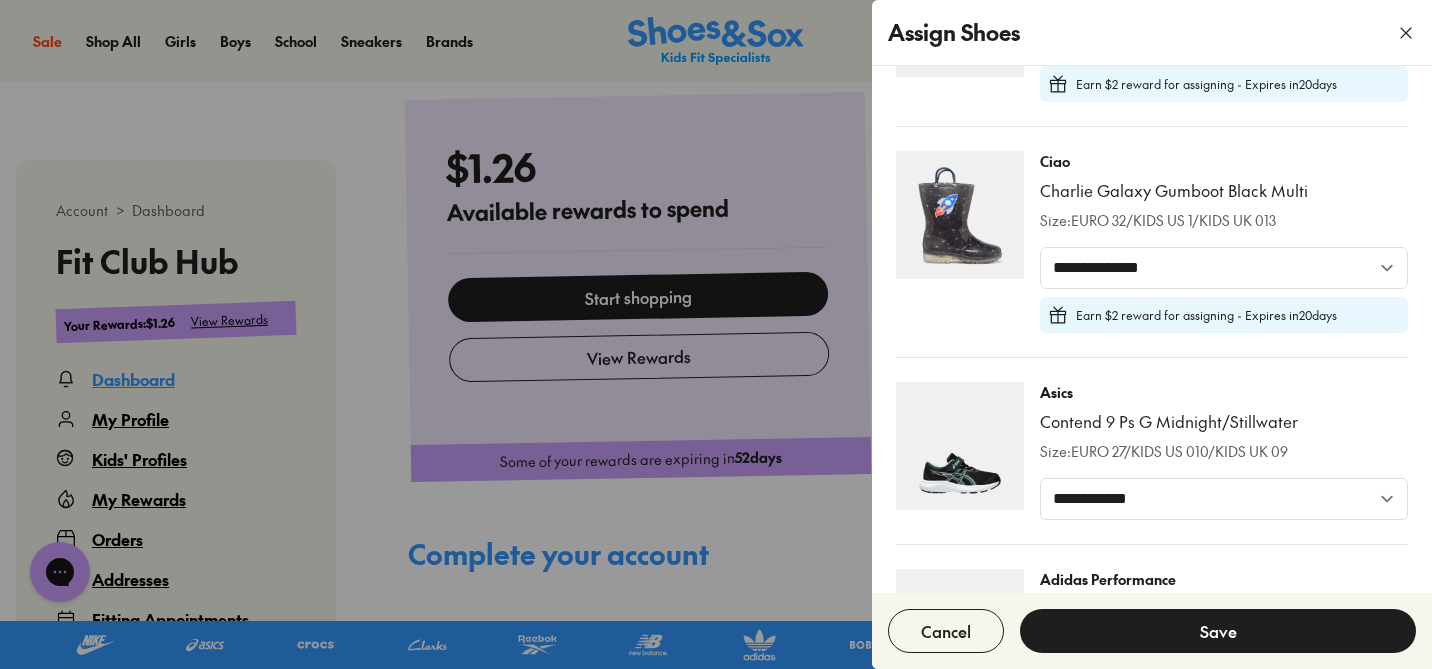 scroll, scrollTop: 148, scrollLeft: 0, axis: vertical 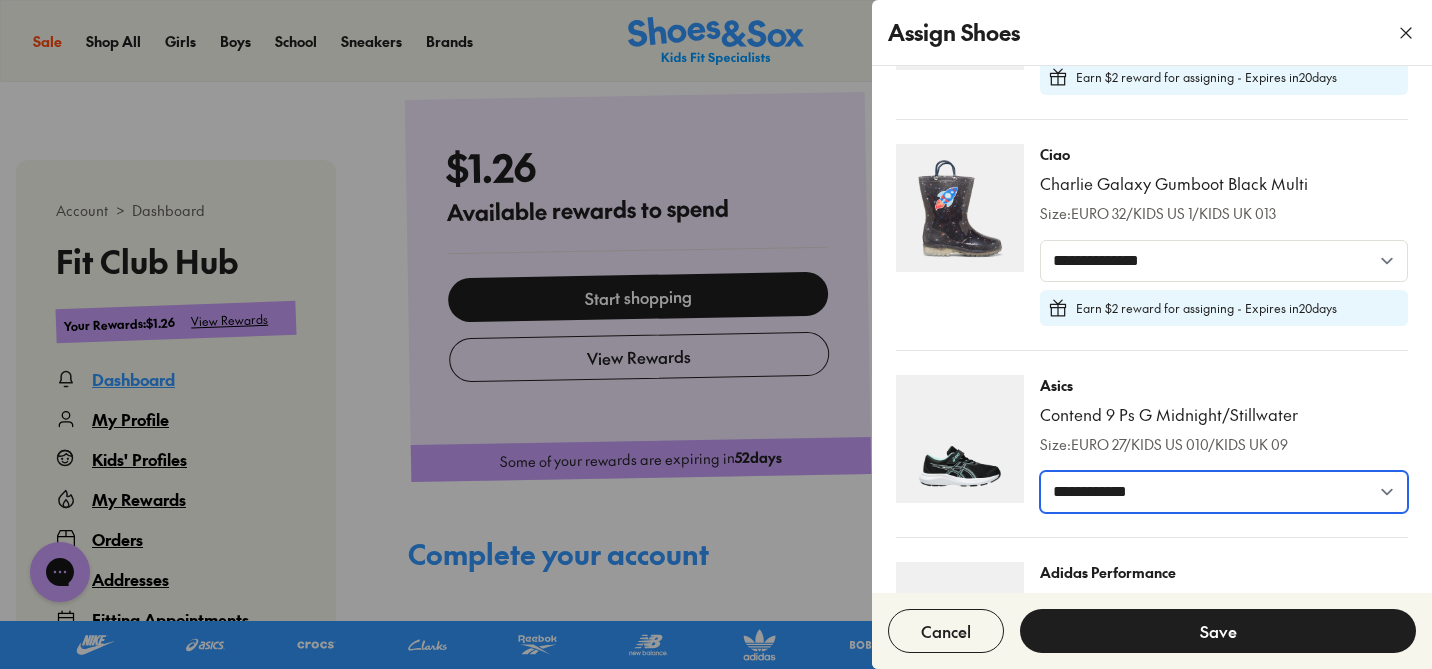 click on "**********" at bounding box center (1224, 492) 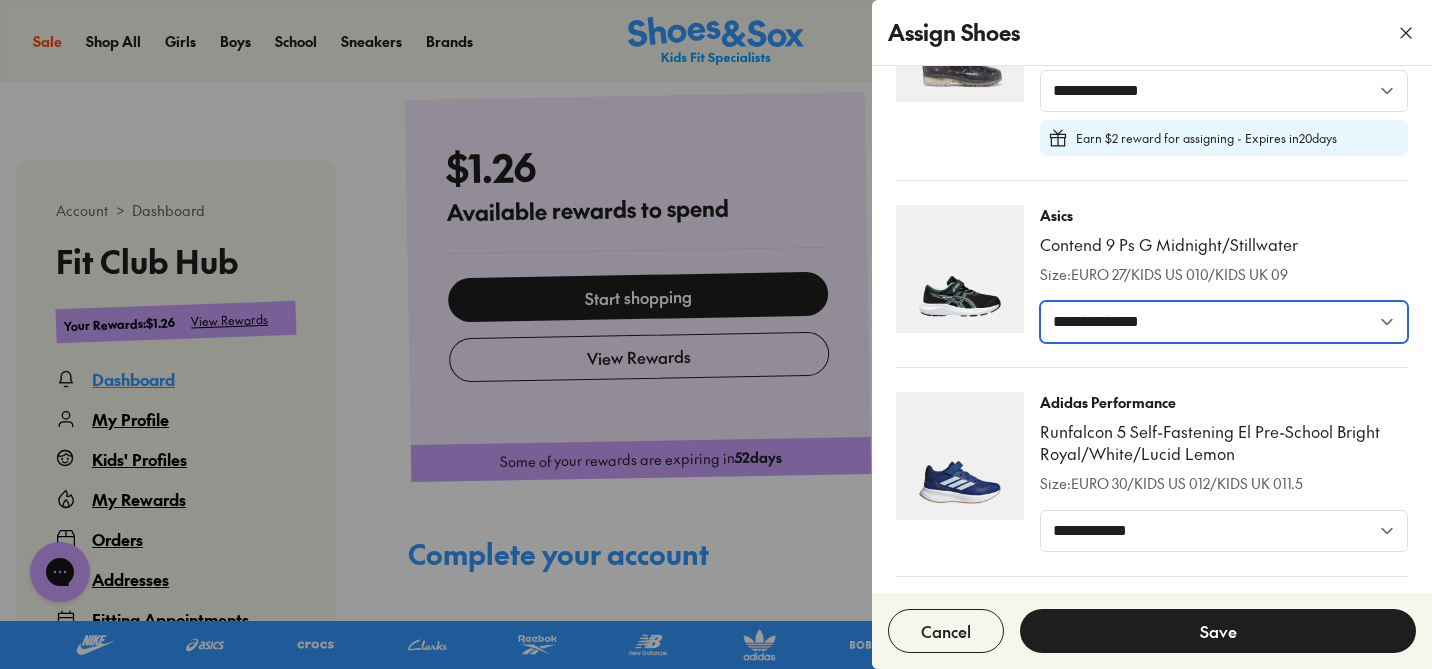 scroll, scrollTop: 333, scrollLeft: 0, axis: vertical 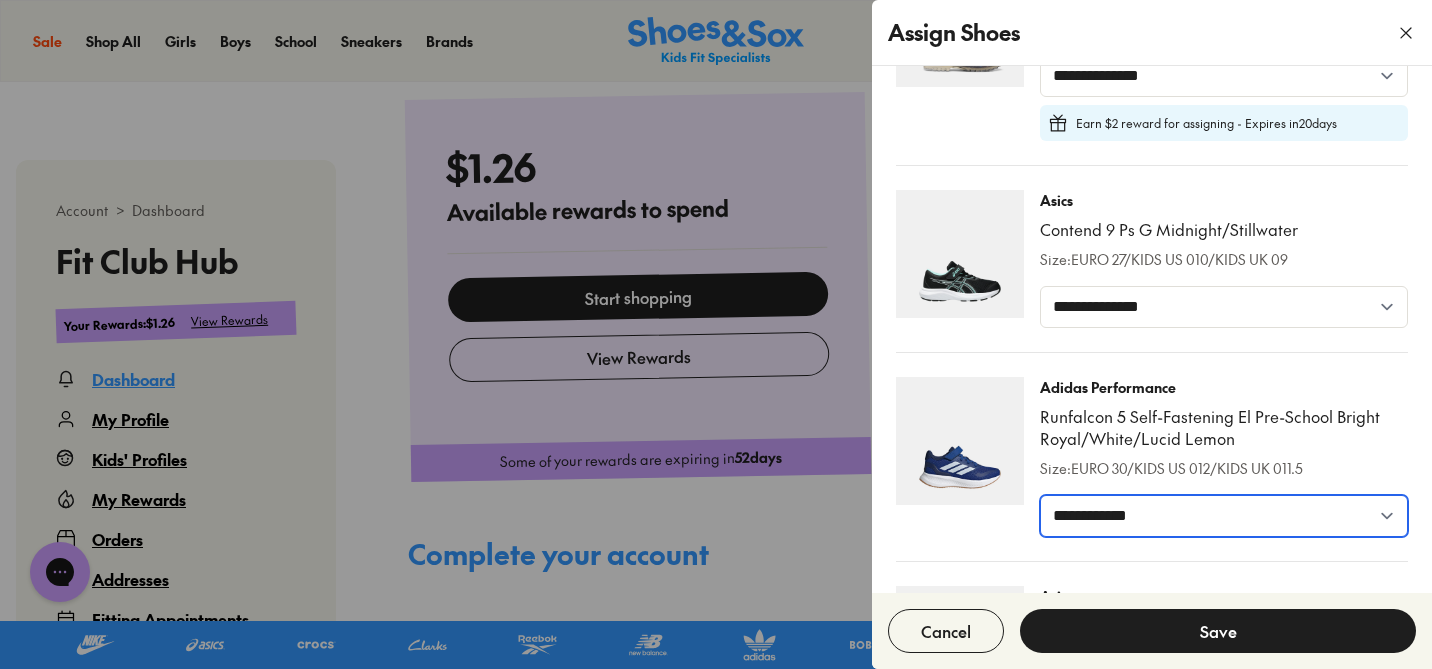 click on "**********" at bounding box center (1224, 516) 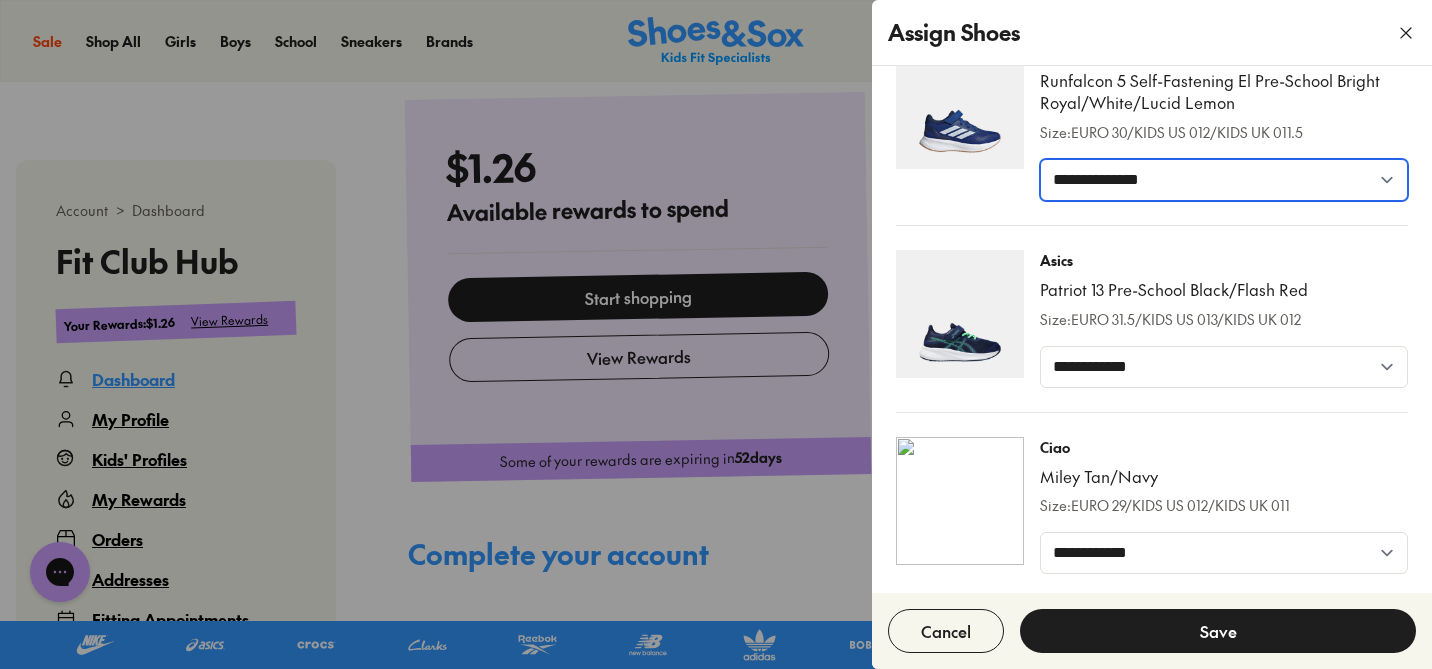 scroll, scrollTop: 681, scrollLeft: 0, axis: vertical 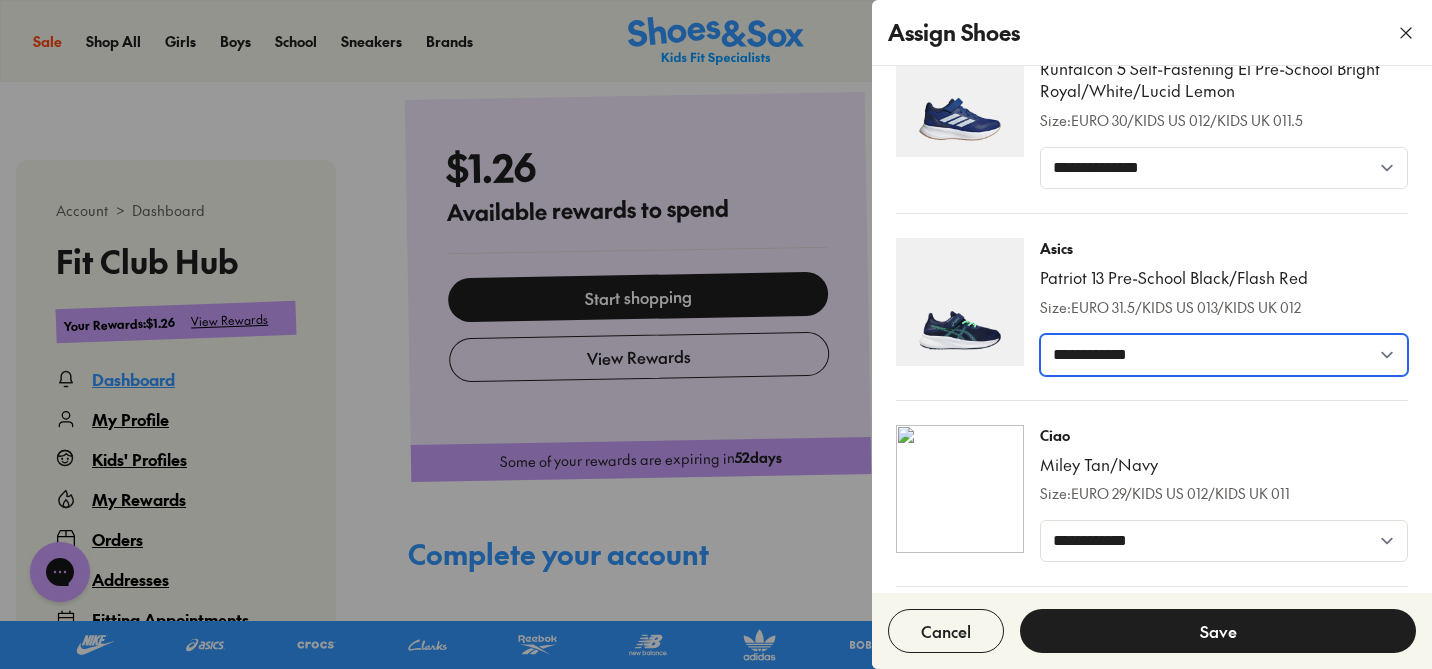click on "**********" at bounding box center [1224, 355] 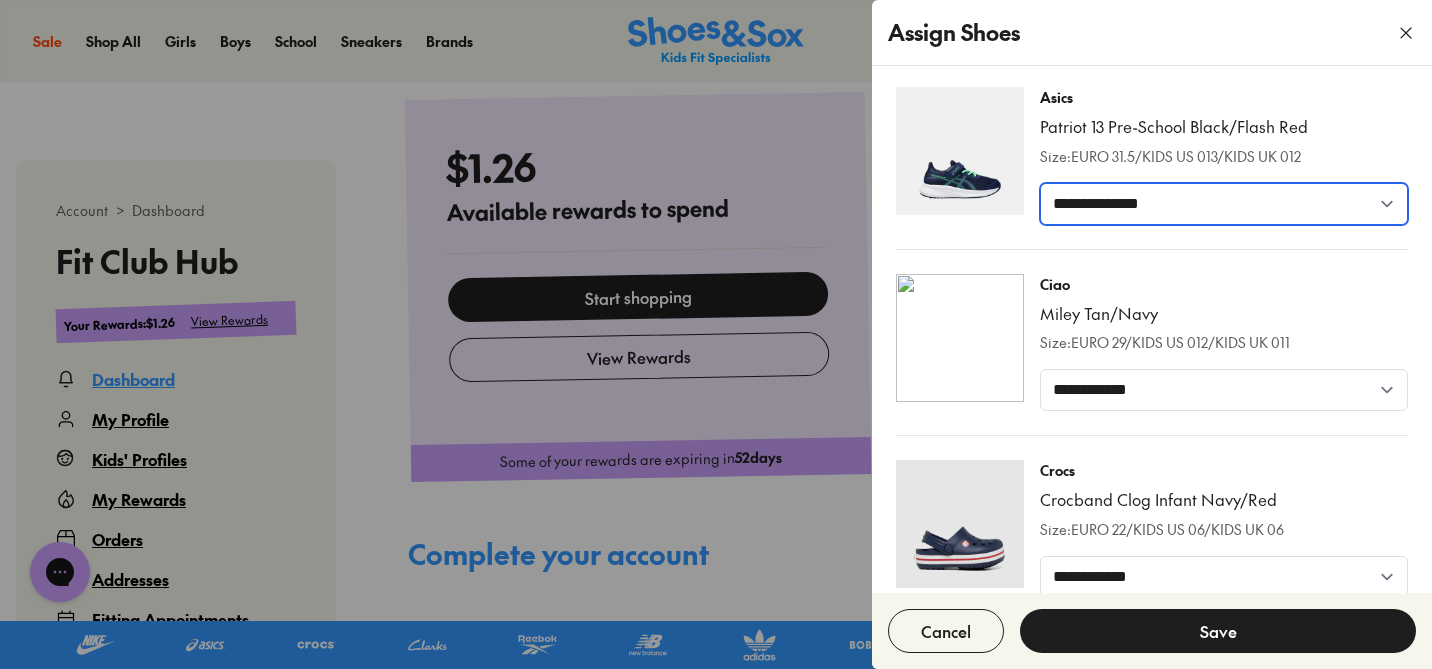 scroll, scrollTop: 856, scrollLeft: 0, axis: vertical 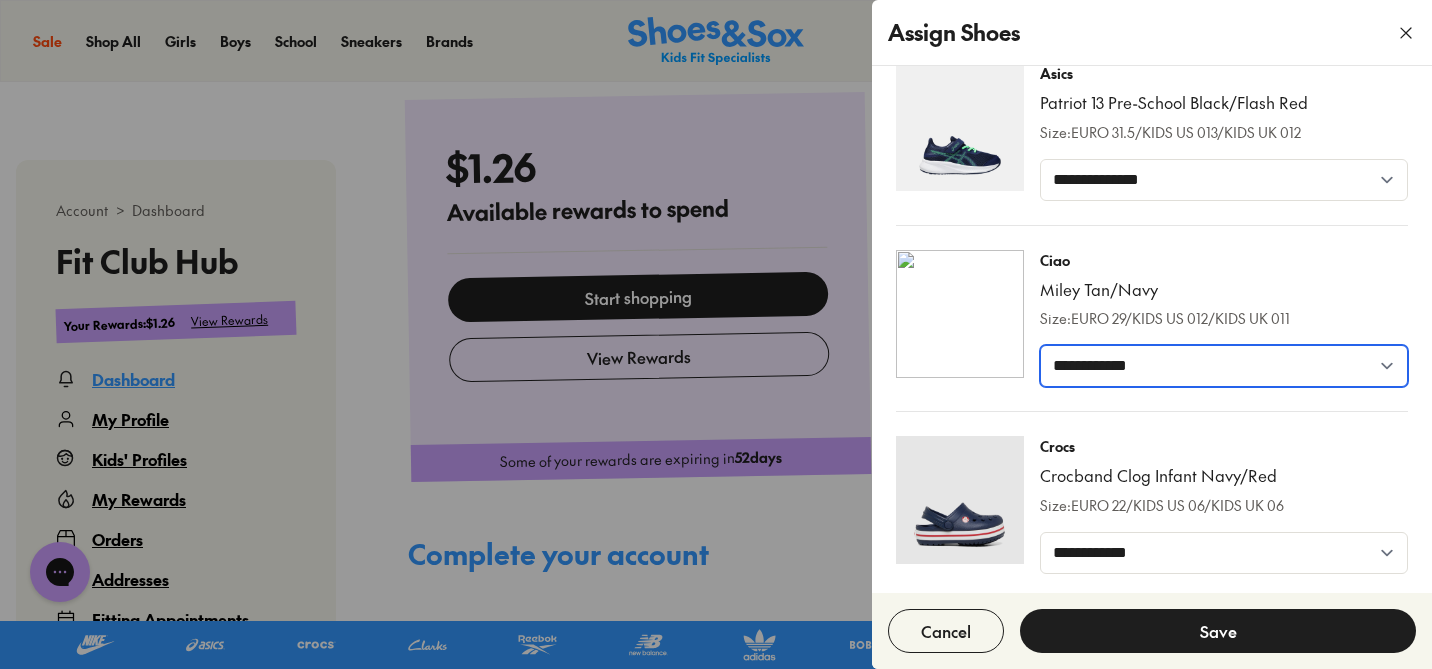 click on "**********" at bounding box center (1224, 366) 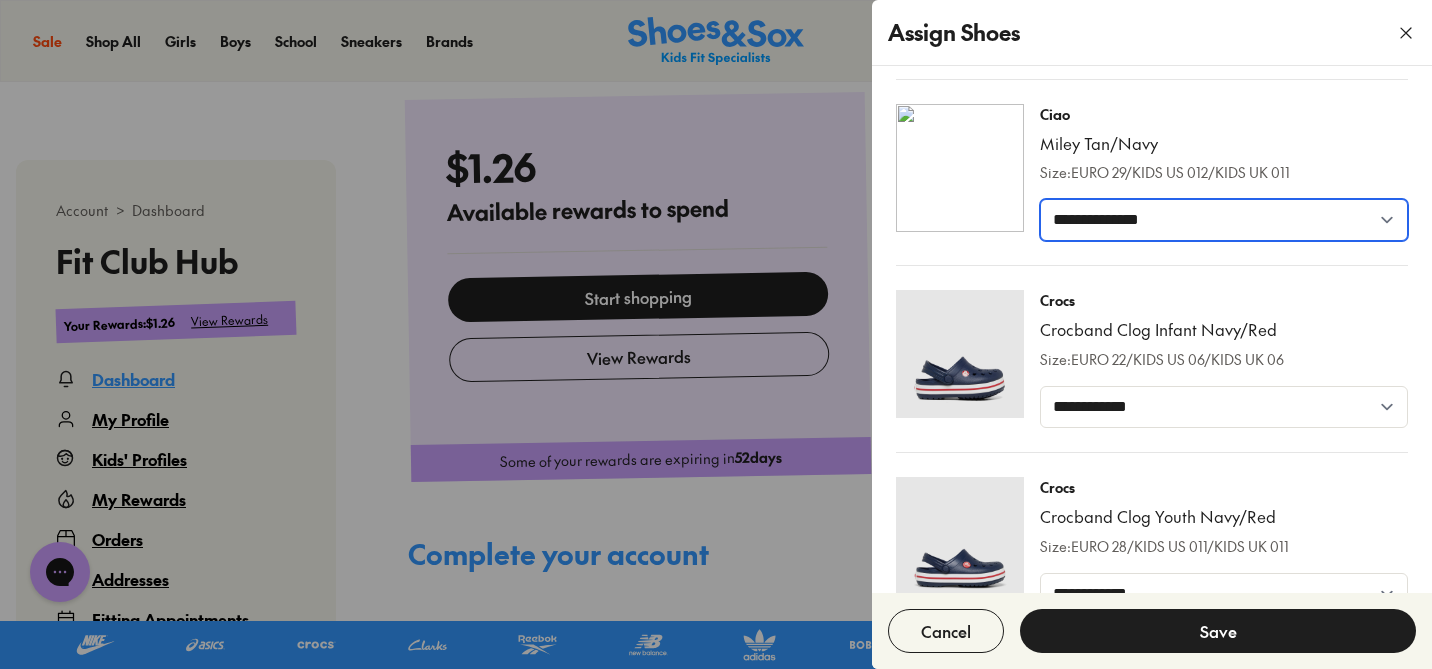 scroll, scrollTop: 1004, scrollLeft: 0, axis: vertical 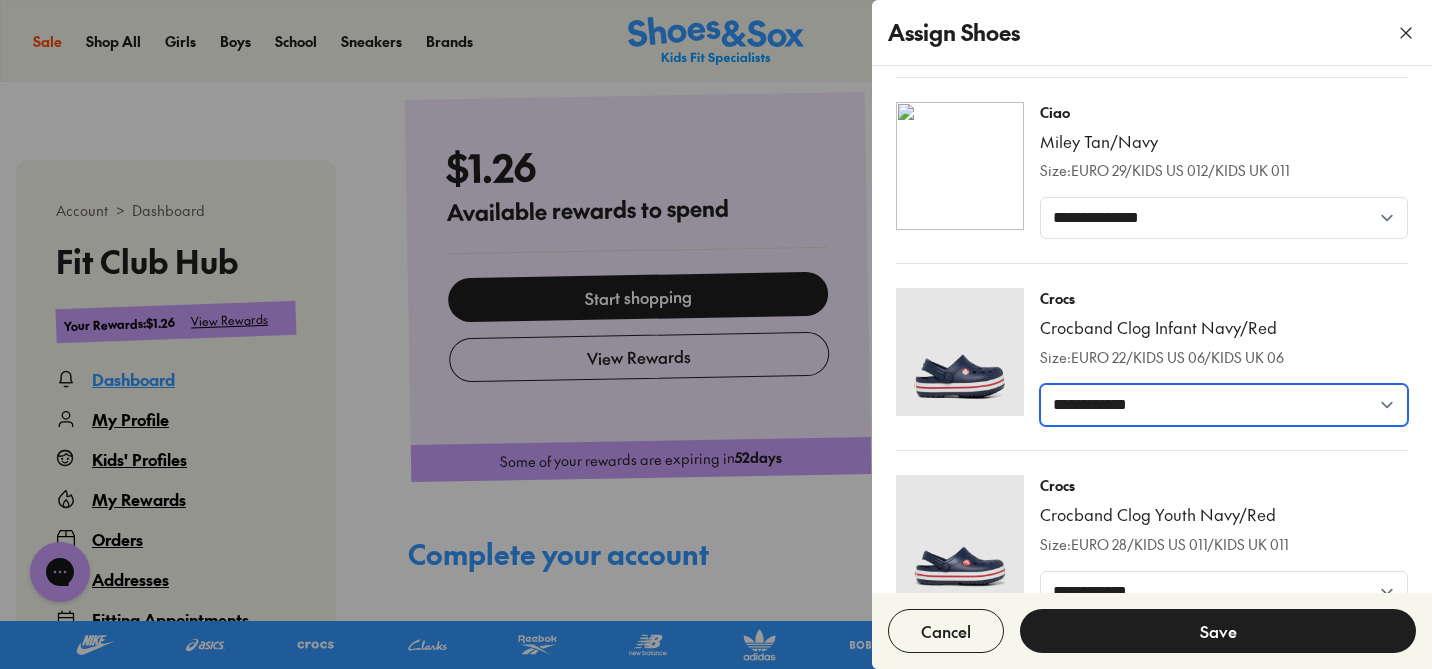 click on "**********" at bounding box center [1224, 405] 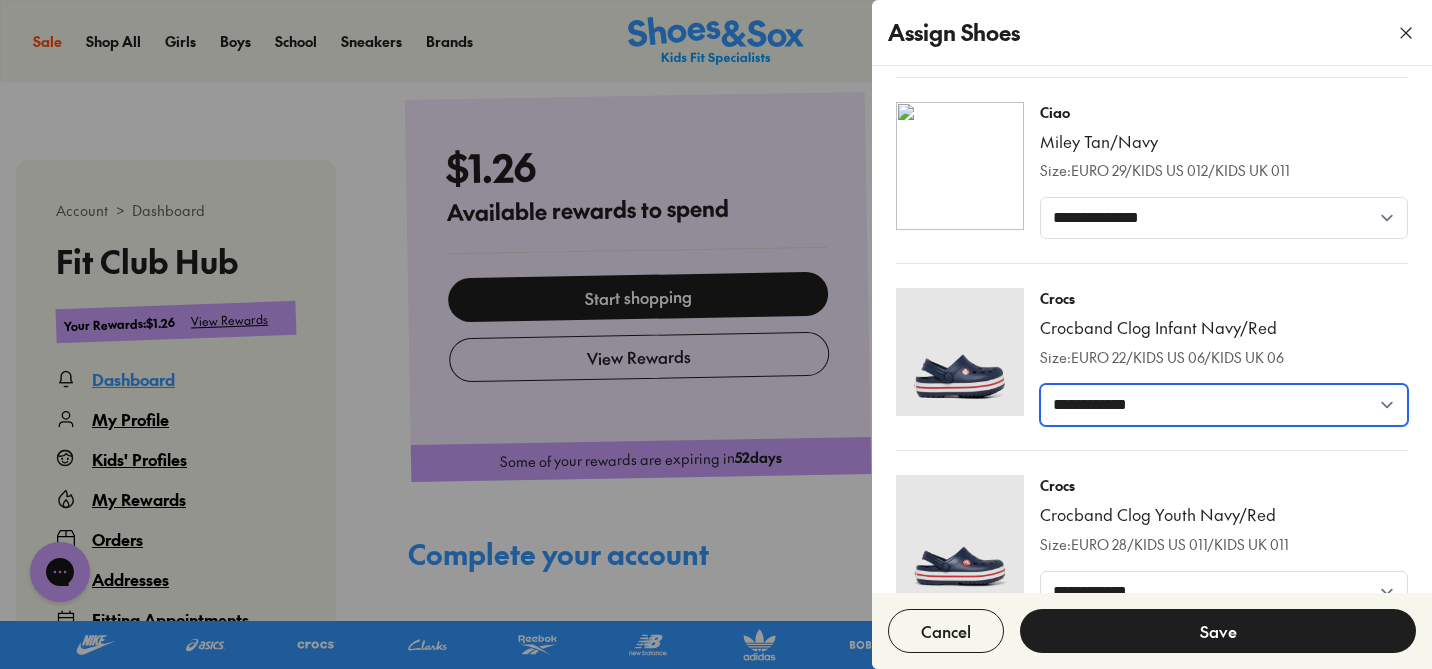 select on "*****" 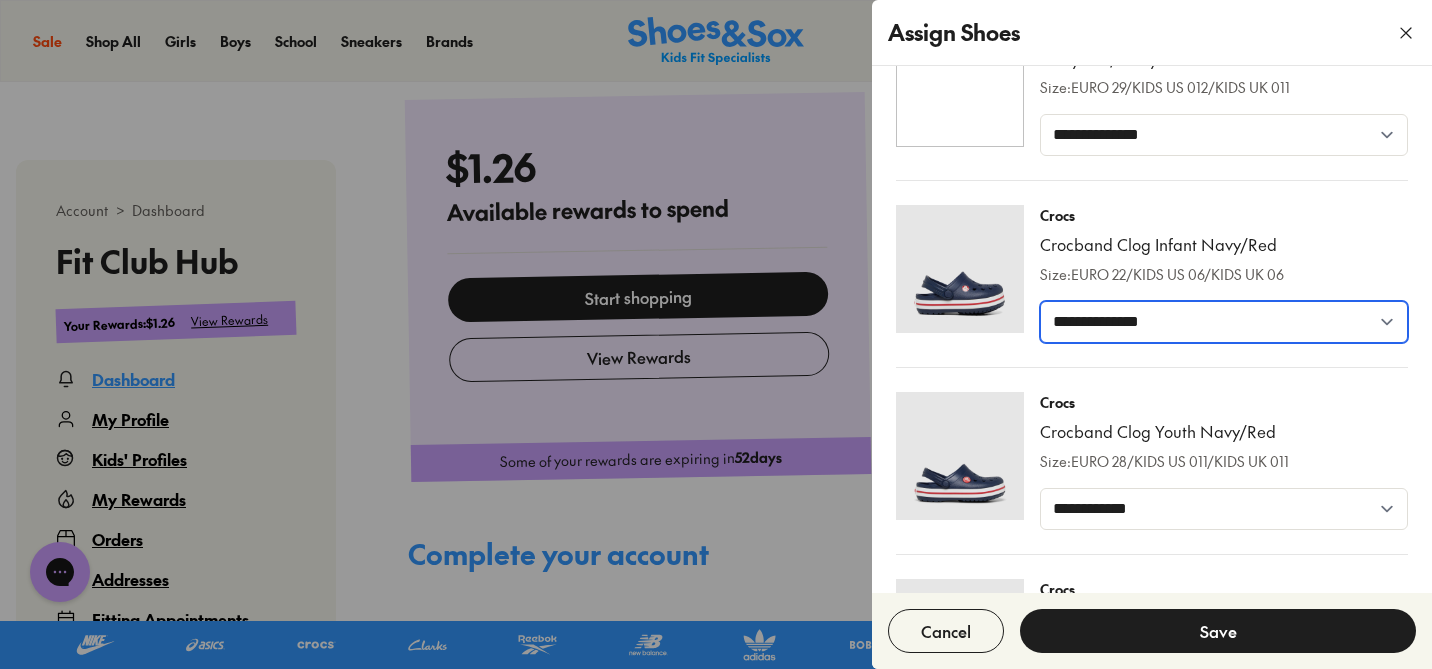 scroll, scrollTop: 1092, scrollLeft: 0, axis: vertical 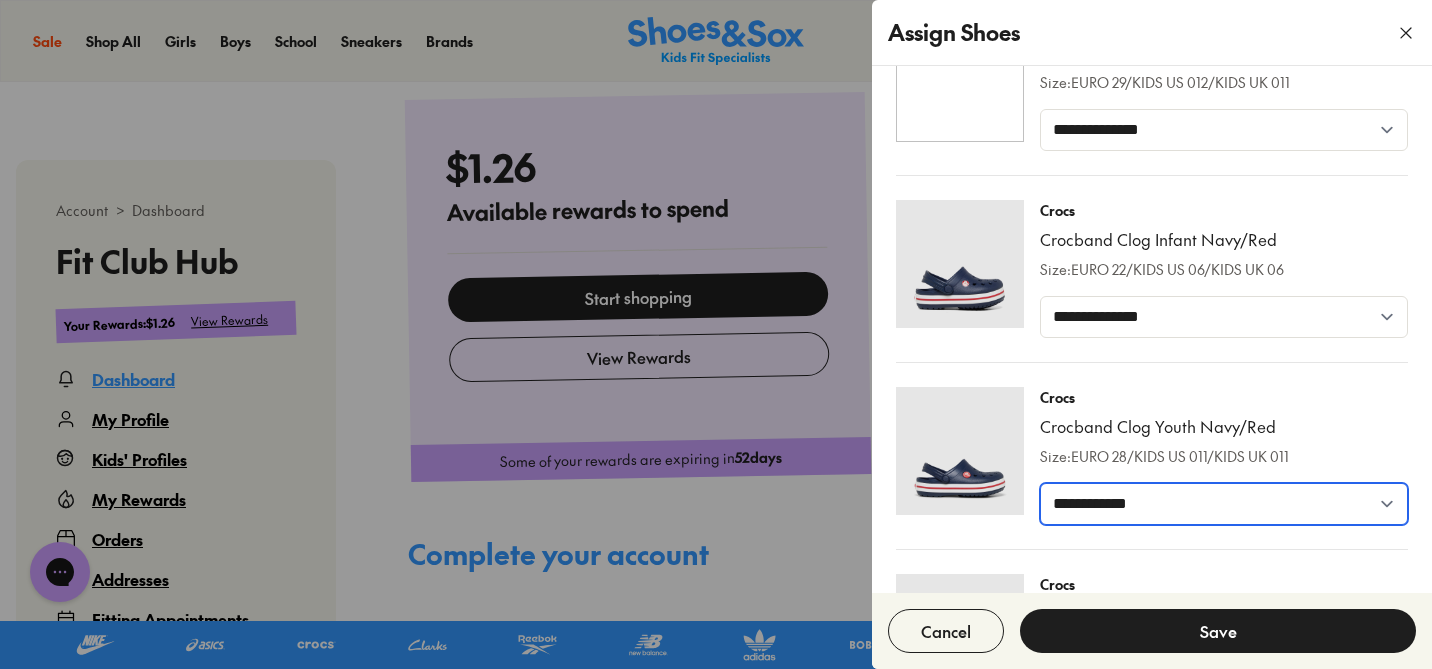 click on "**********" at bounding box center [1224, 504] 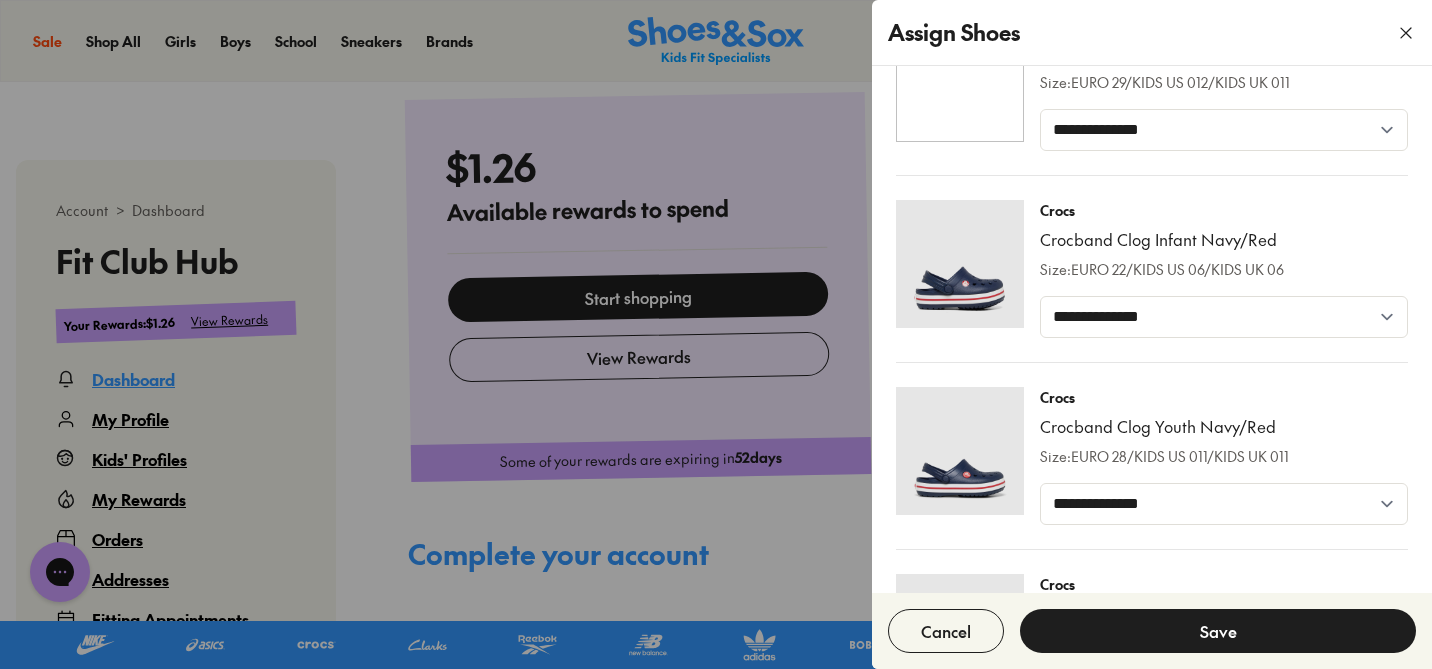 click on "Save" at bounding box center [1218, 631] 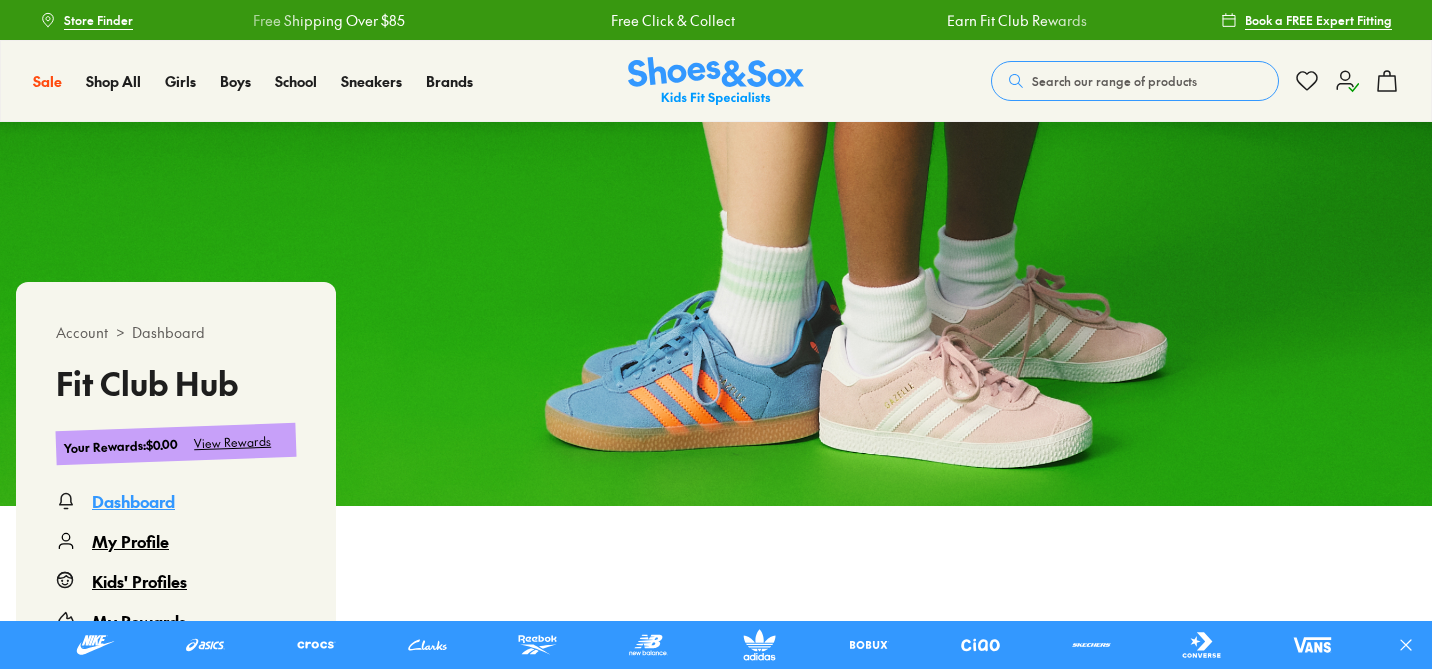 scroll, scrollTop: 0, scrollLeft: 0, axis: both 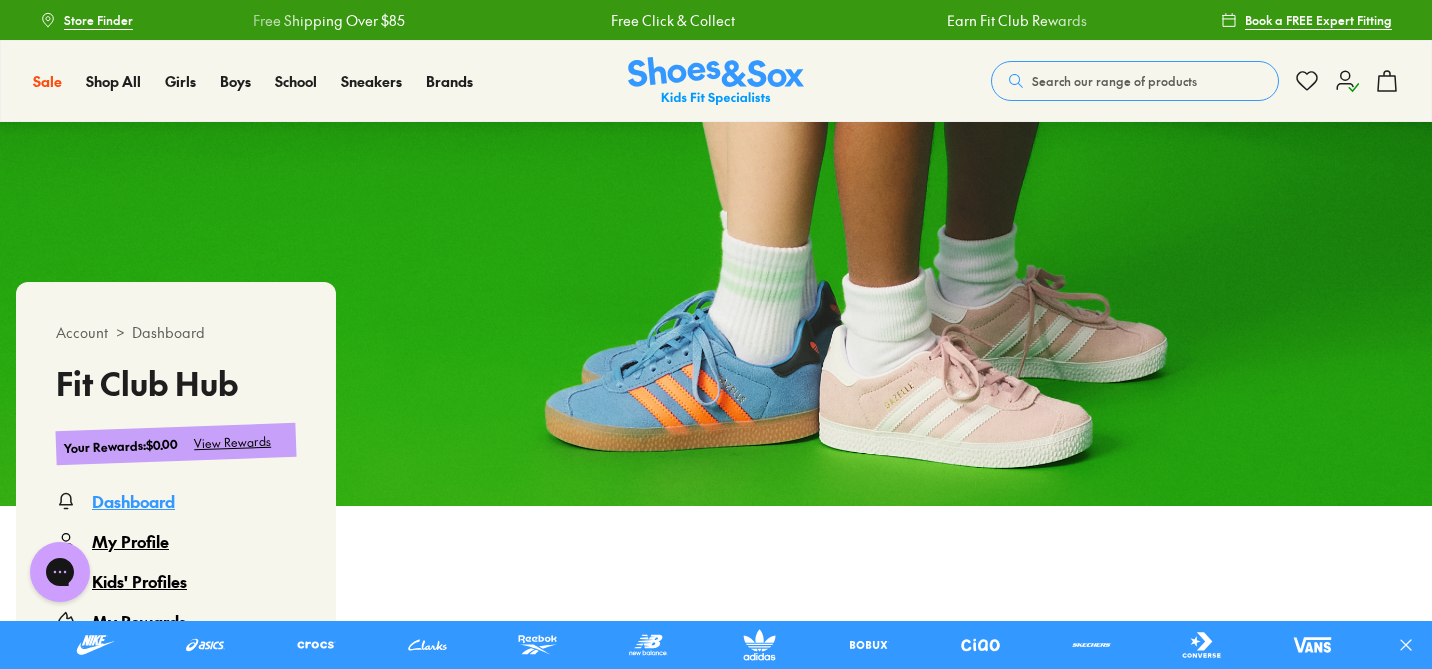 click 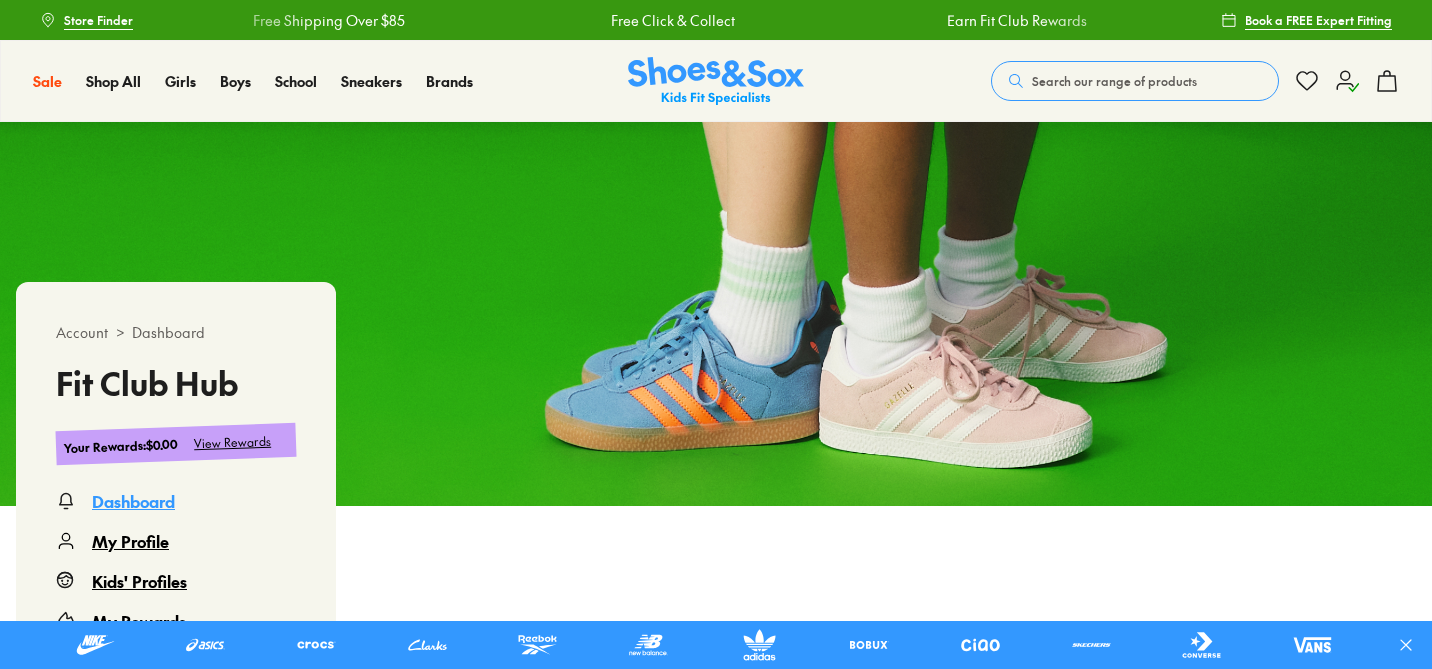 scroll, scrollTop: 0, scrollLeft: 0, axis: both 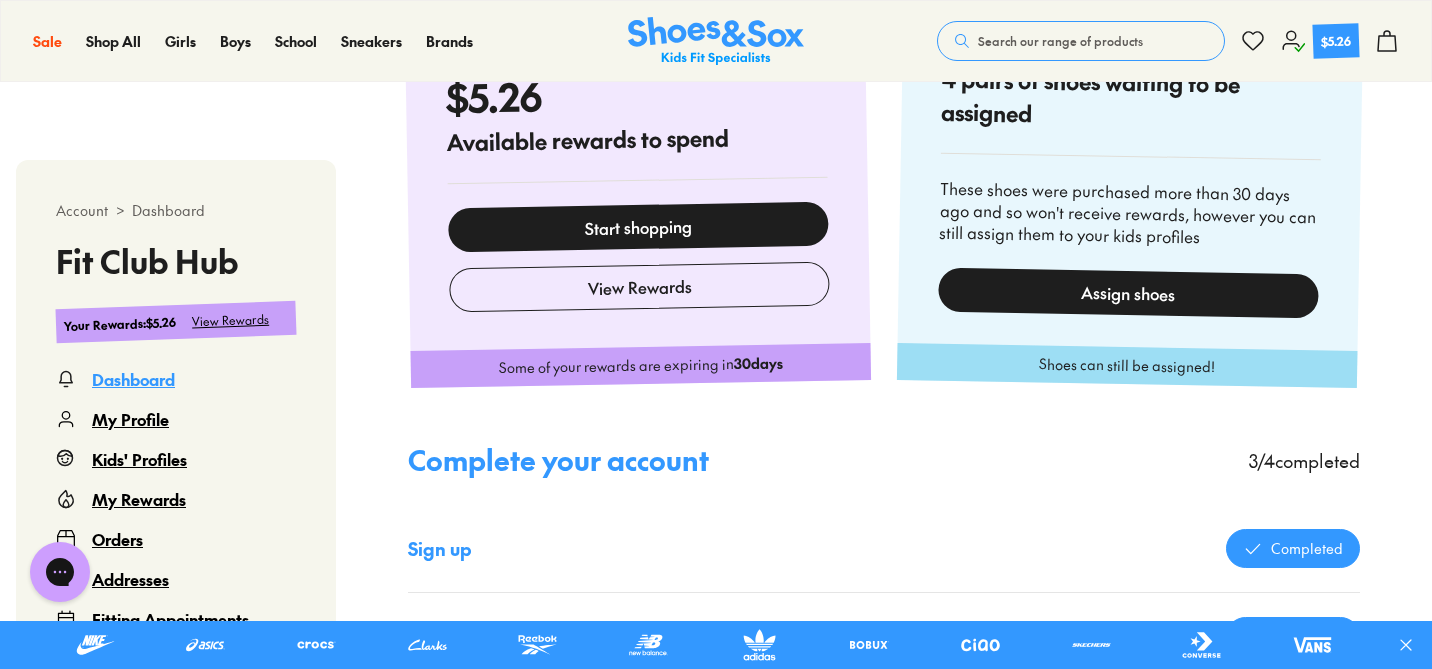 click on "Assign shoes" at bounding box center [1128, 292] 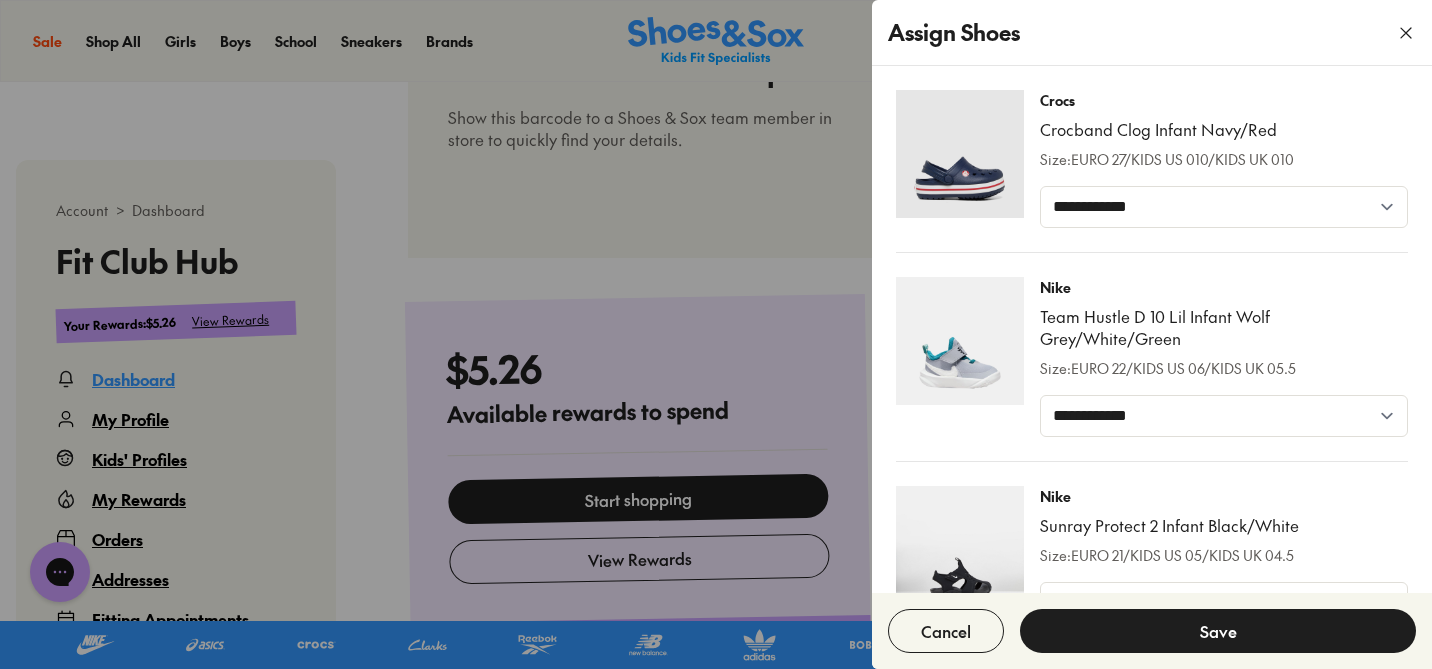 scroll, scrollTop: 723, scrollLeft: 0, axis: vertical 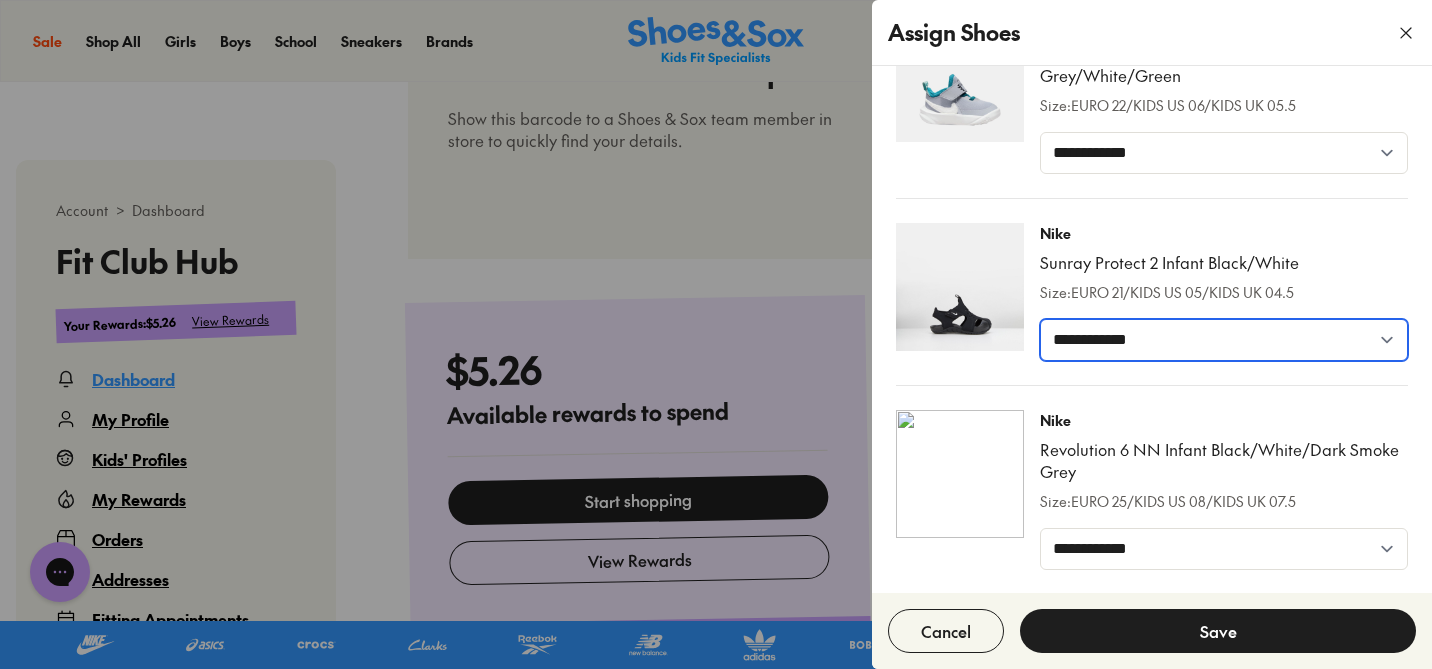click on "**********" at bounding box center [1224, 340] 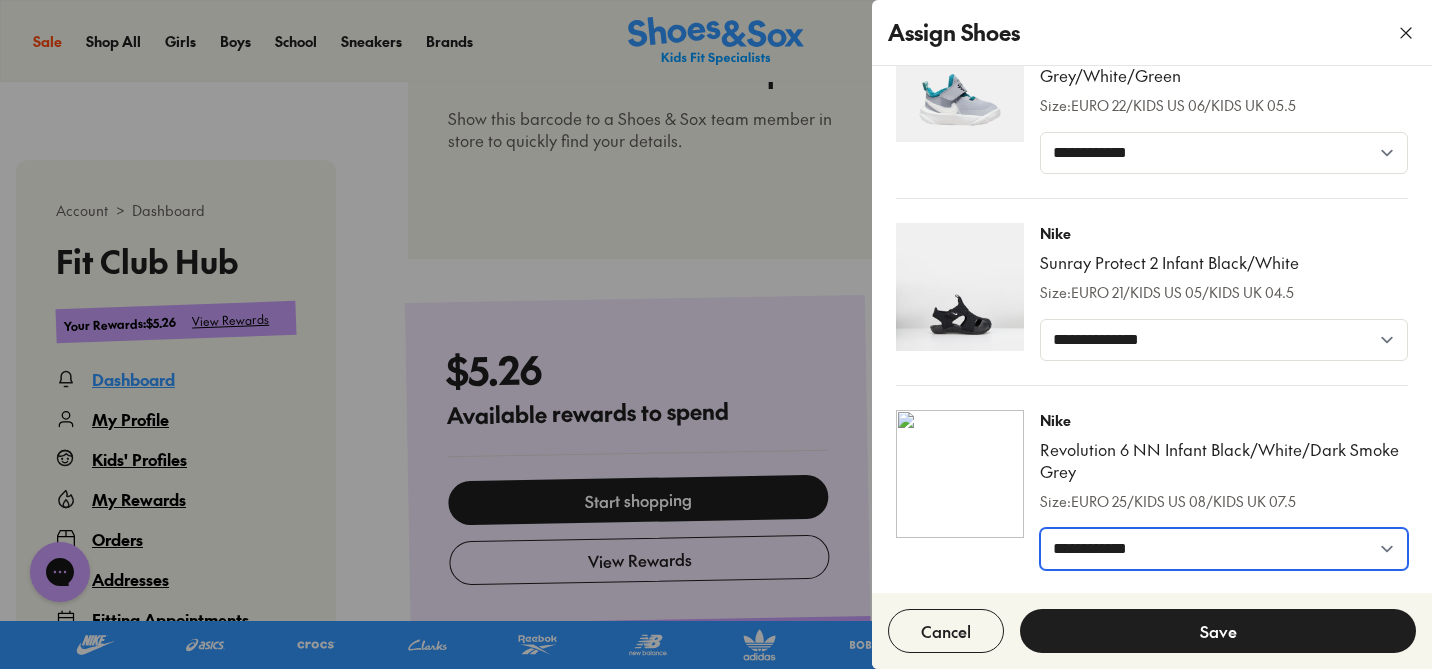click on "**********" at bounding box center [1224, 549] 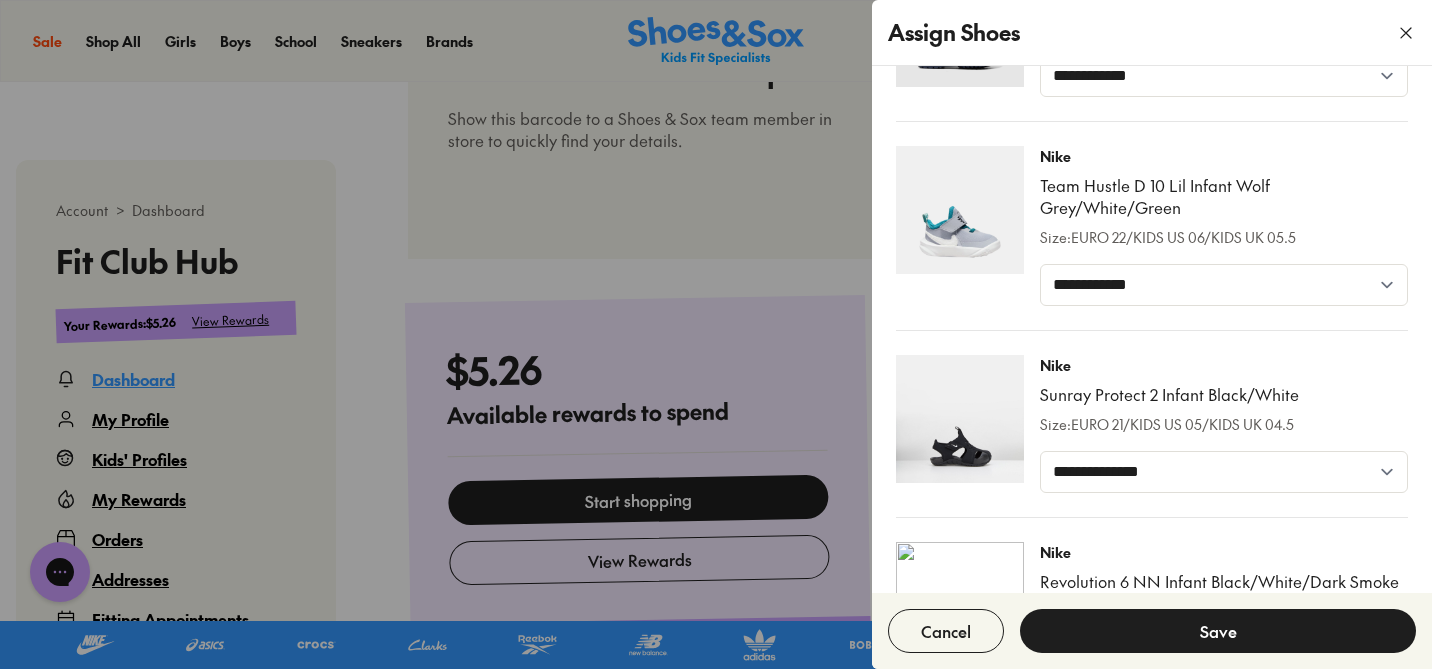 scroll, scrollTop: 115, scrollLeft: 0, axis: vertical 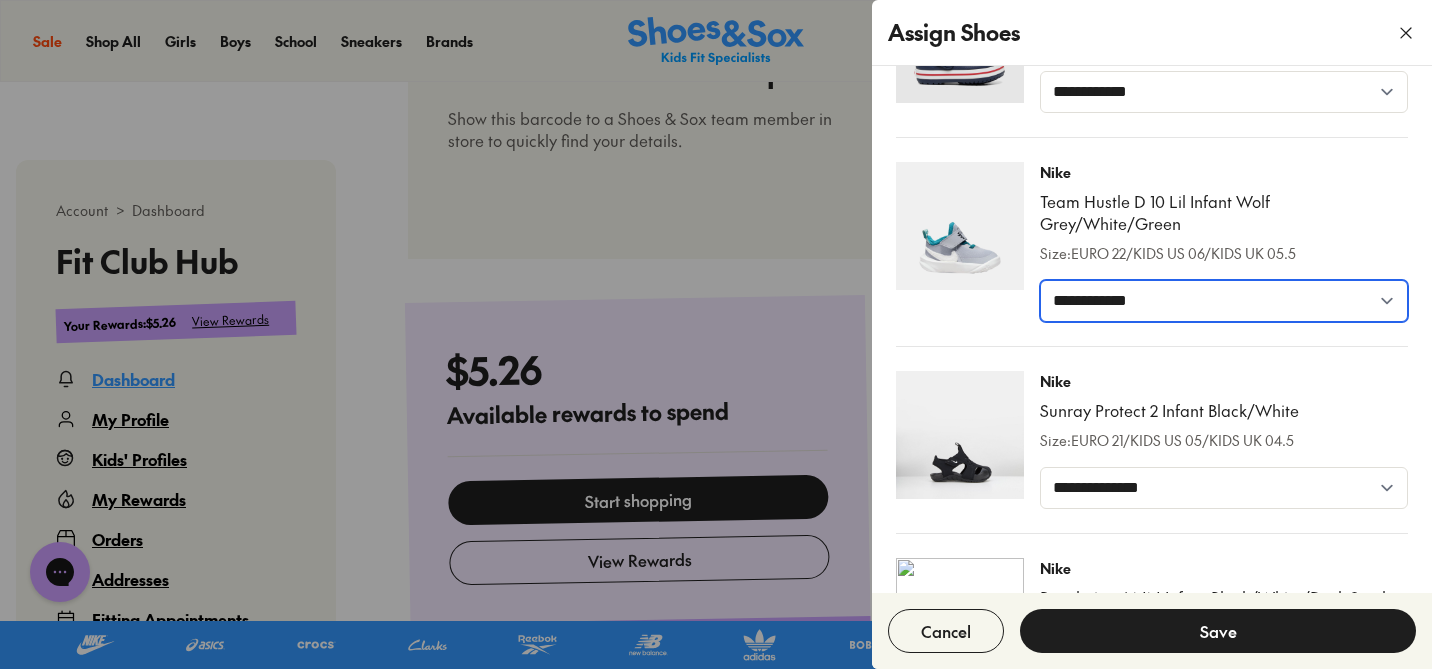 click on "**********" at bounding box center (1224, 301) 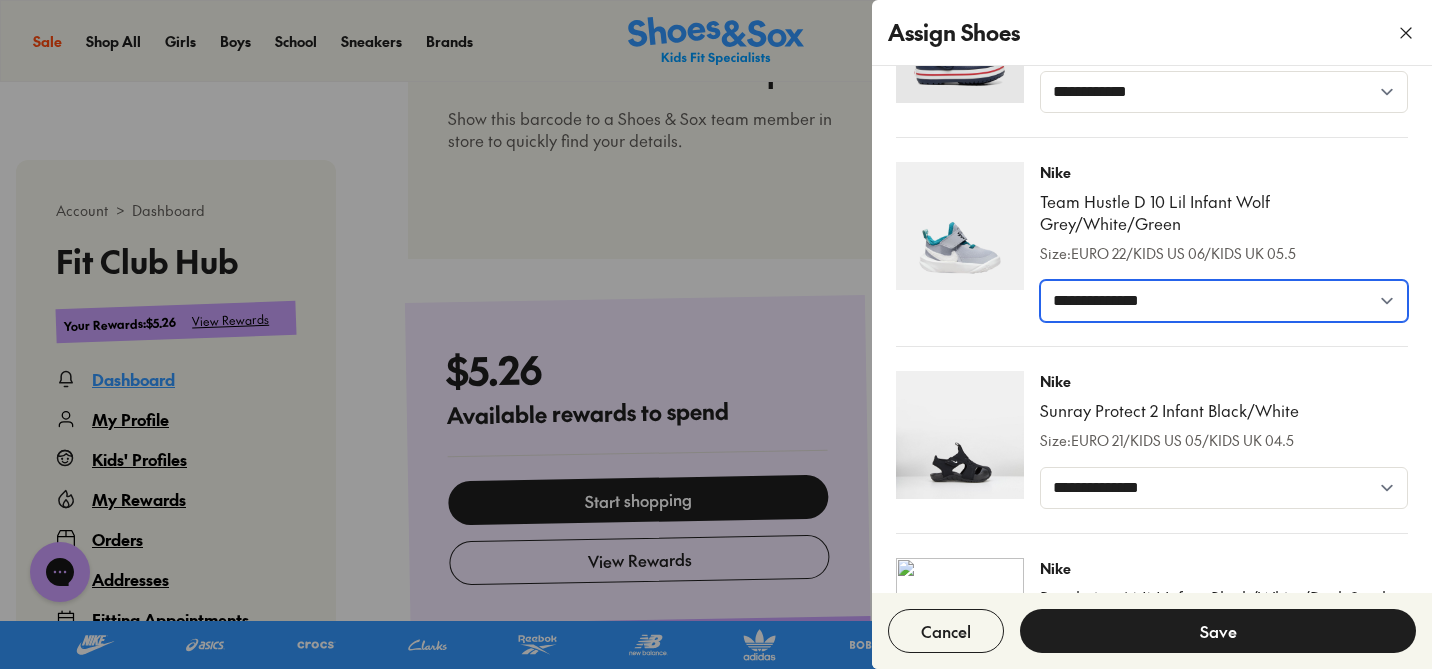 scroll, scrollTop: 0, scrollLeft: 0, axis: both 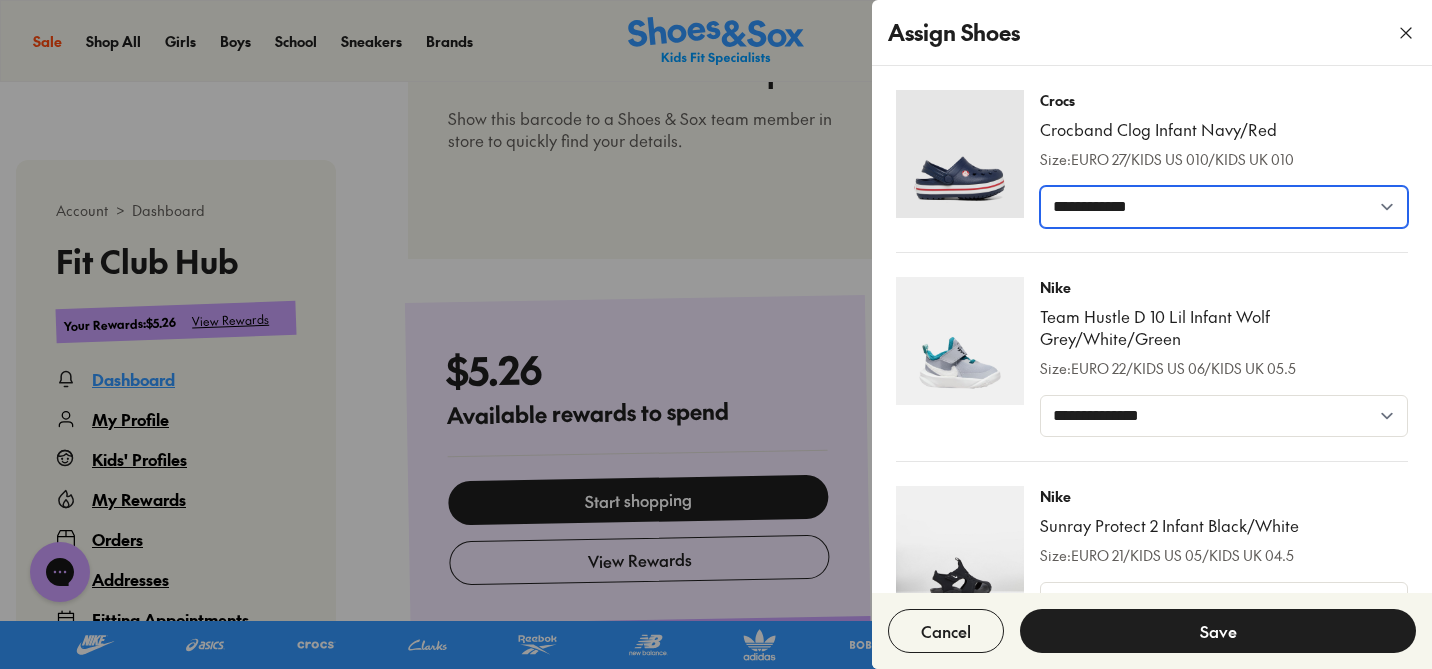 click on "**********" at bounding box center [1224, 207] 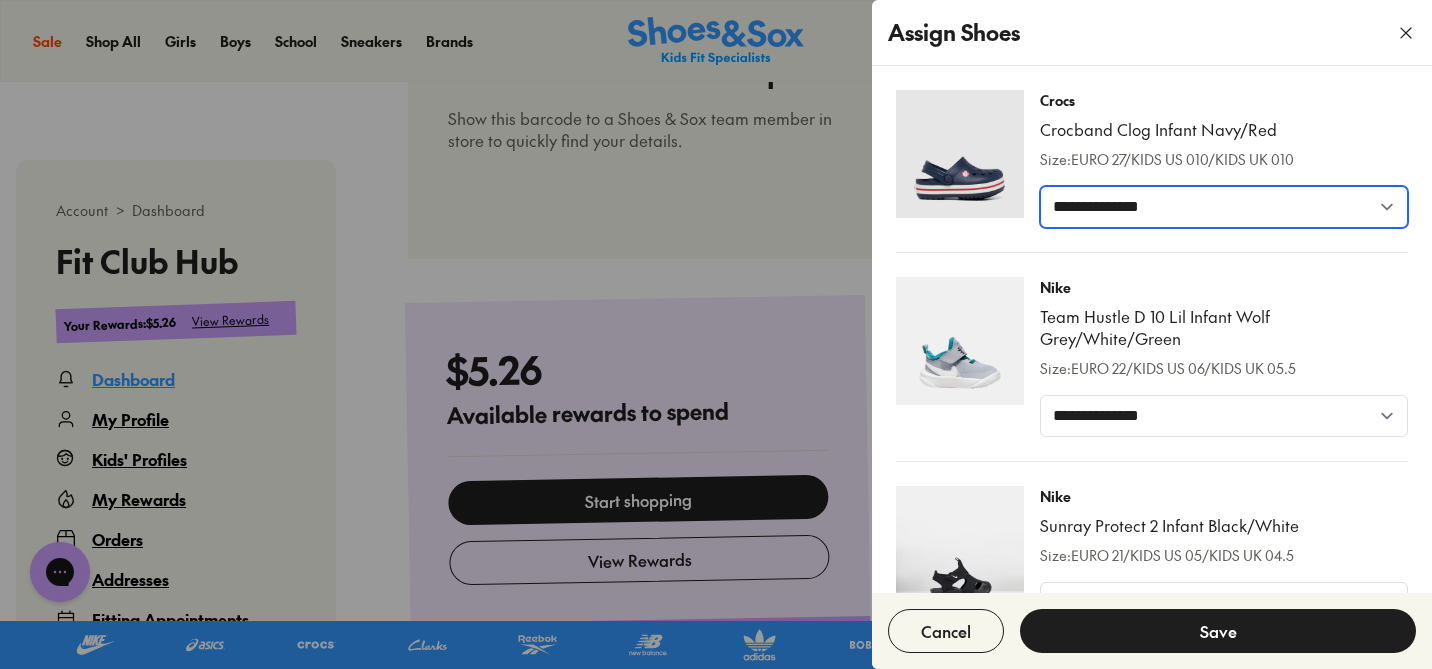 scroll, scrollTop: 263, scrollLeft: 0, axis: vertical 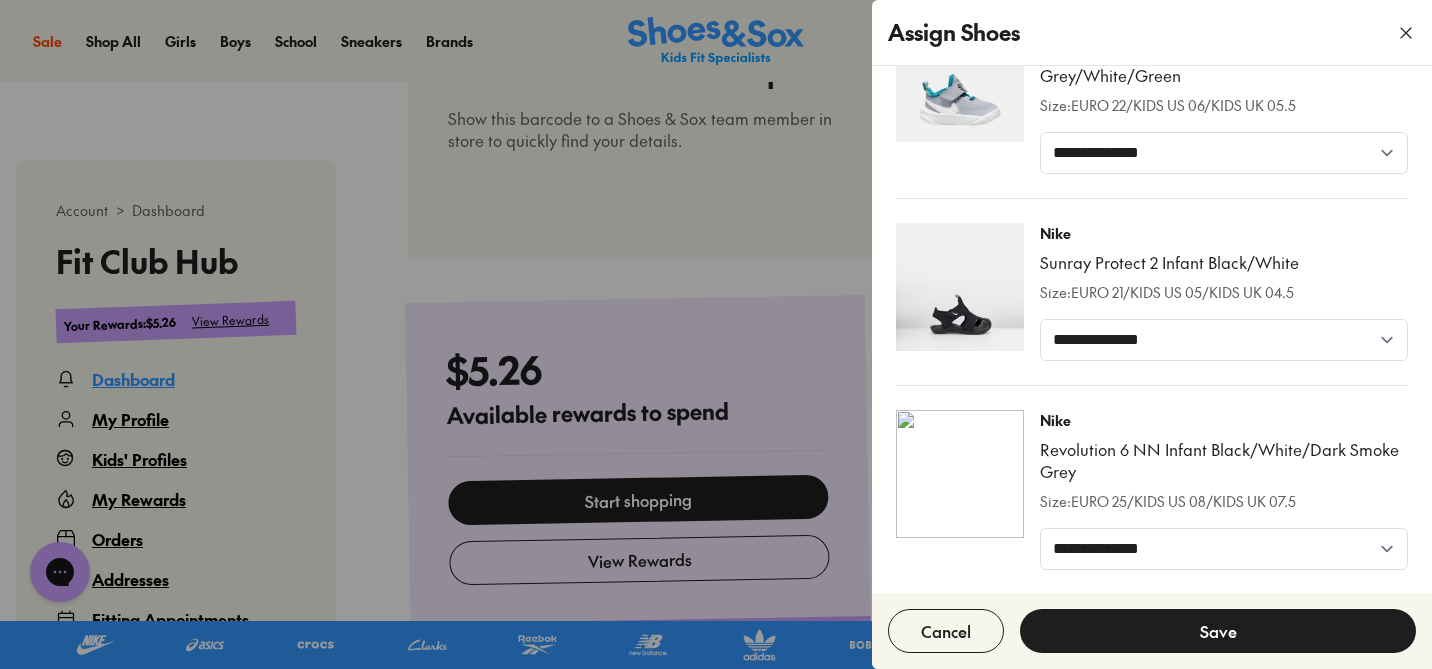 click on "Save" at bounding box center (1218, 631) 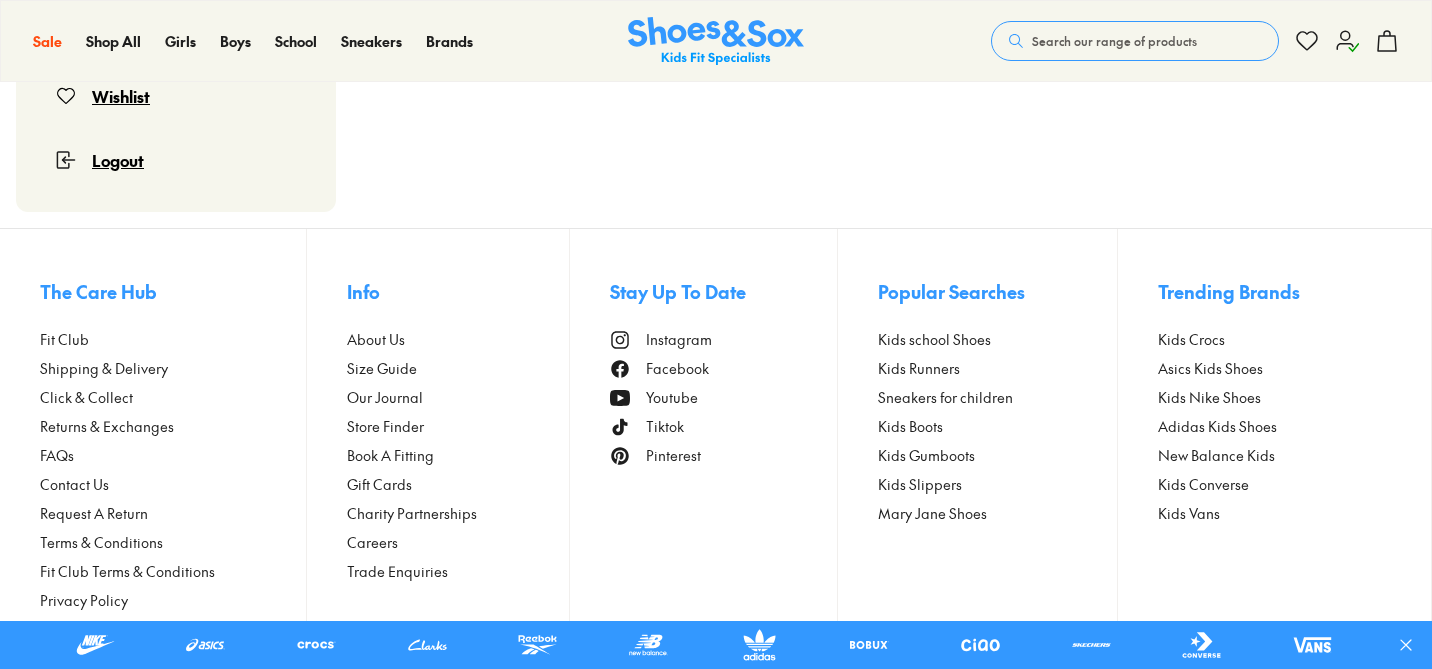 scroll, scrollTop: 0, scrollLeft: 0, axis: both 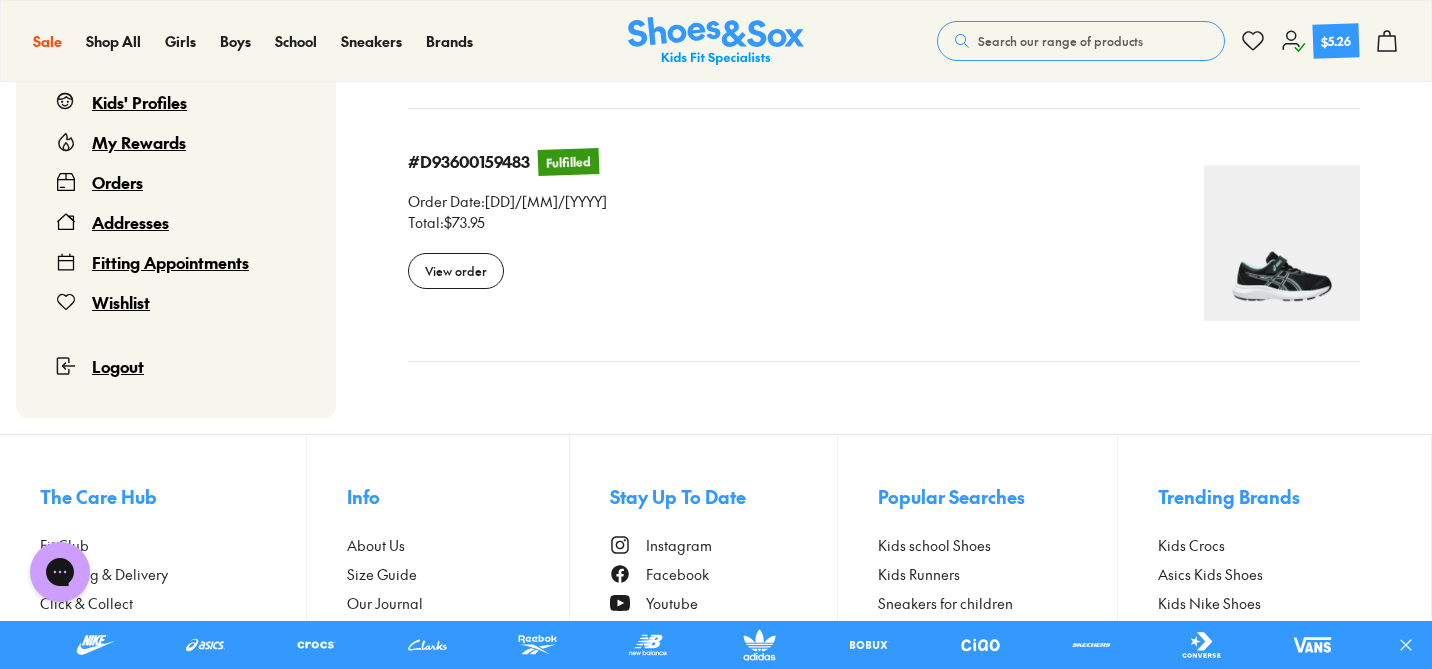 click on "Kids' Profiles" at bounding box center [139, 102] 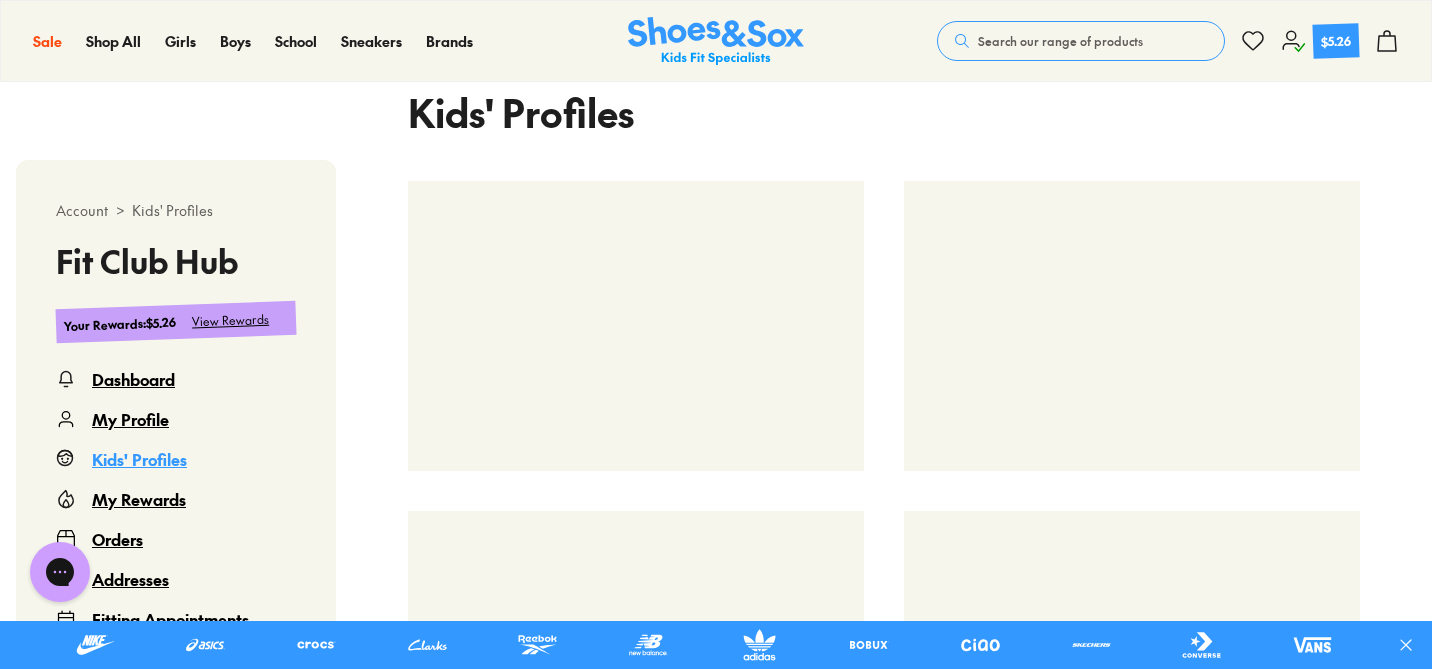 scroll, scrollTop: 488, scrollLeft: 0, axis: vertical 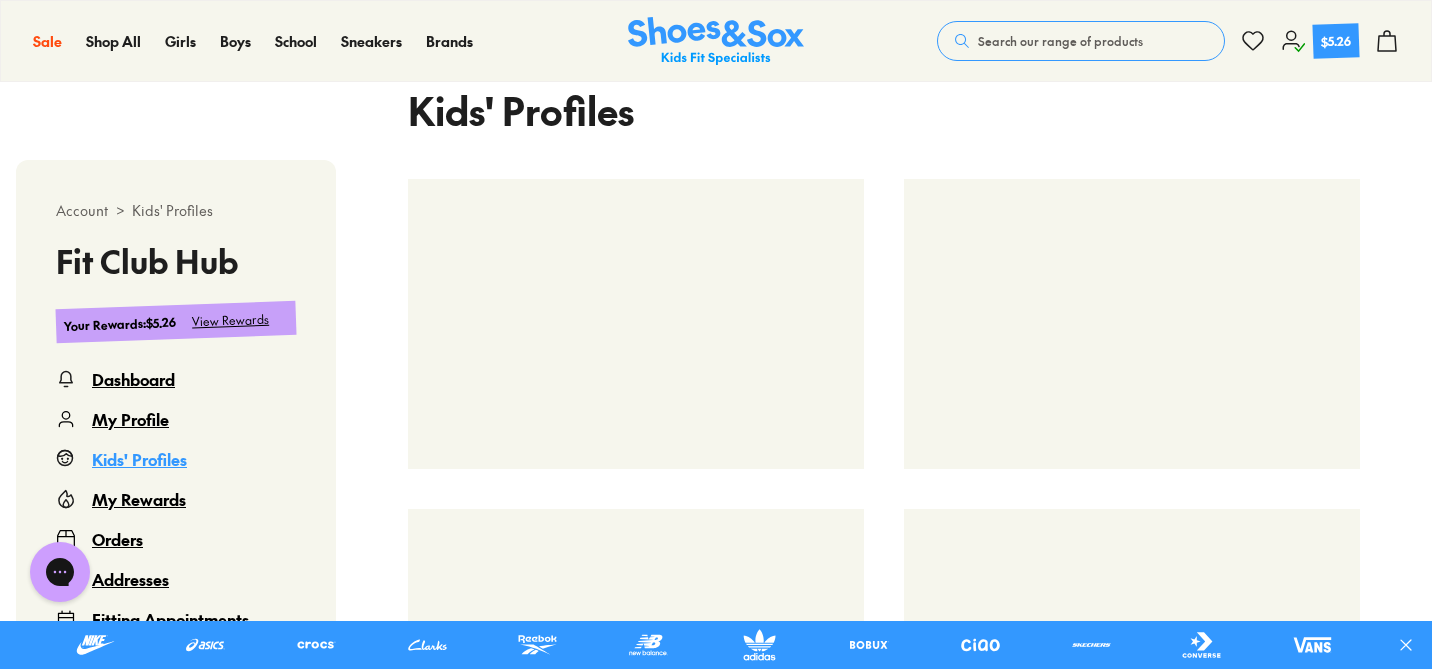 select 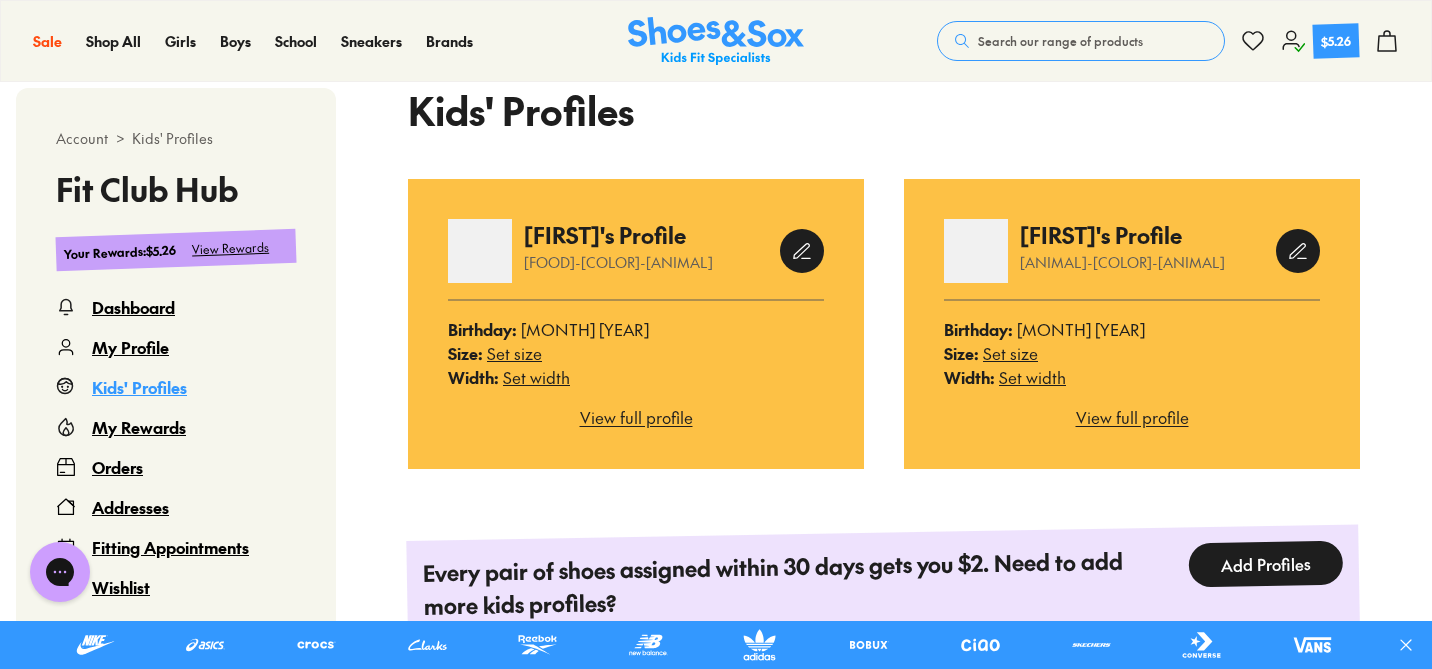 scroll, scrollTop: 504, scrollLeft: 0, axis: vertical 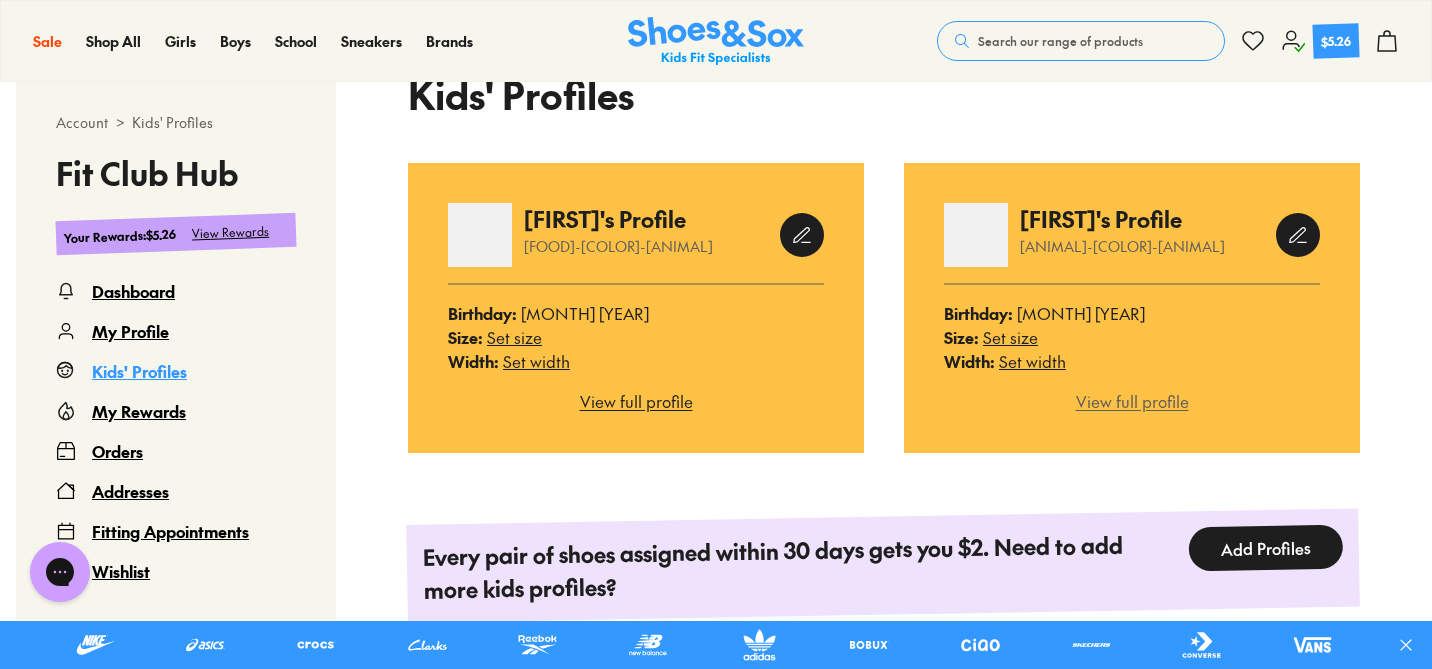 click on "View full profile" at bounding box center [1132, 401] 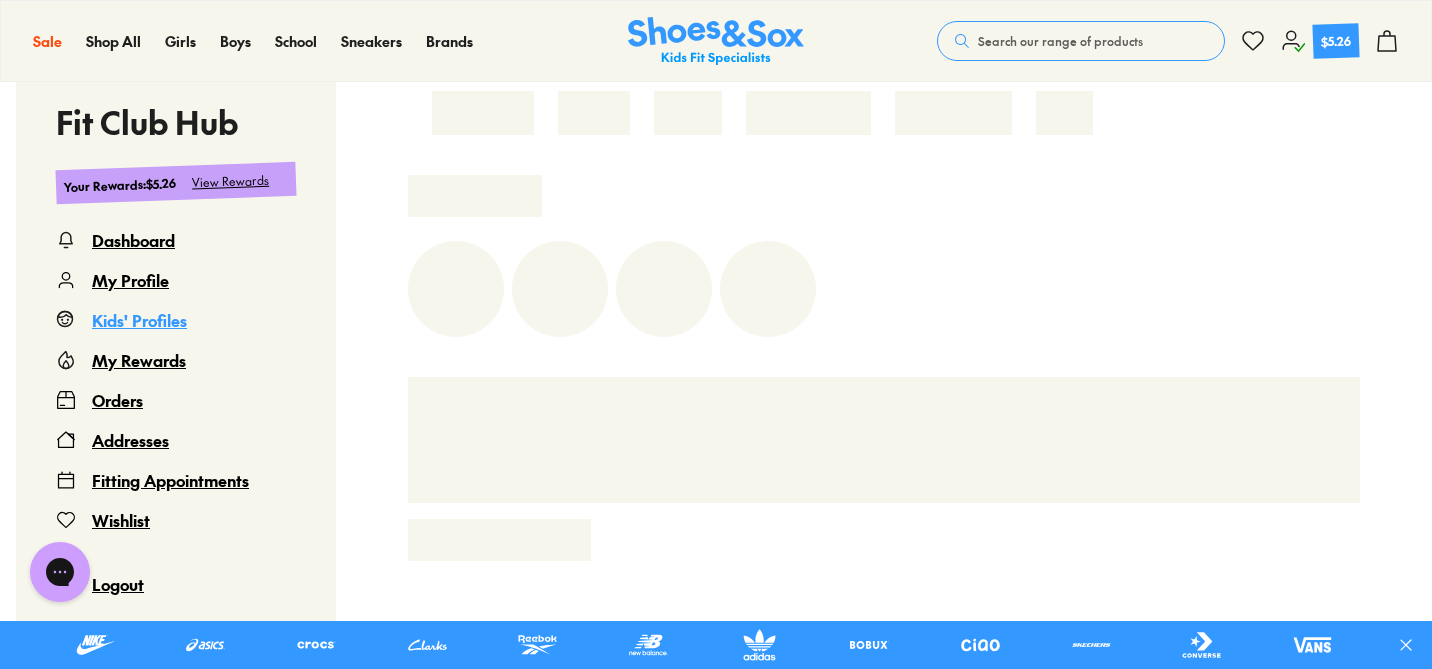 scroll, scrollTop: 607, scrollLeft: 0, axis: vertical 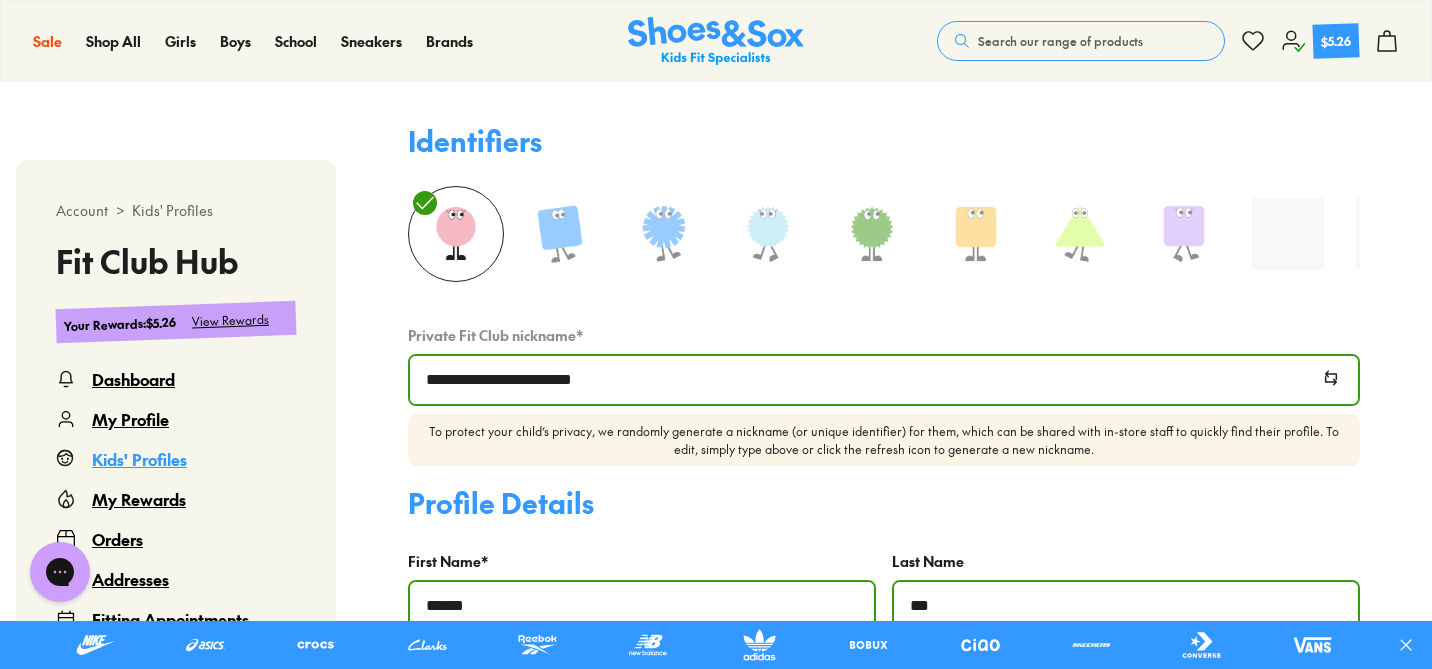 select 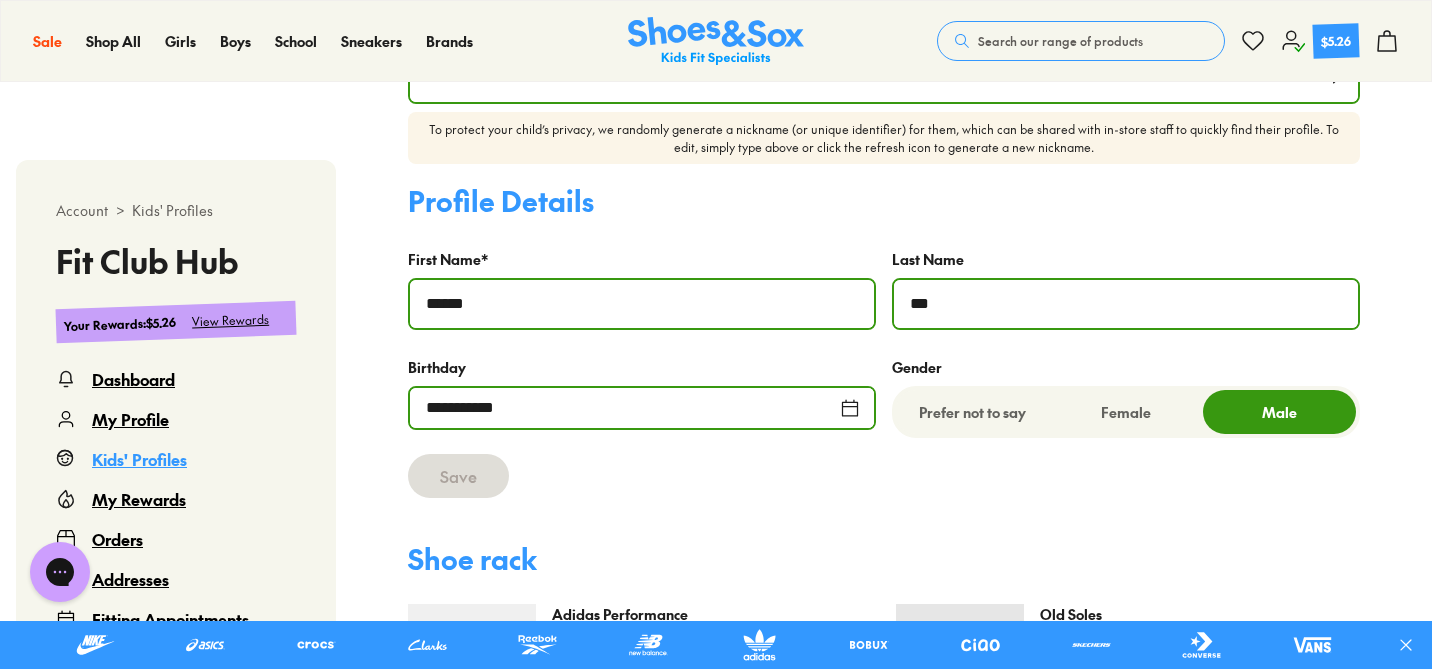 scroll, scrollTop: 913, scrollLeft: 0, axis: vertical 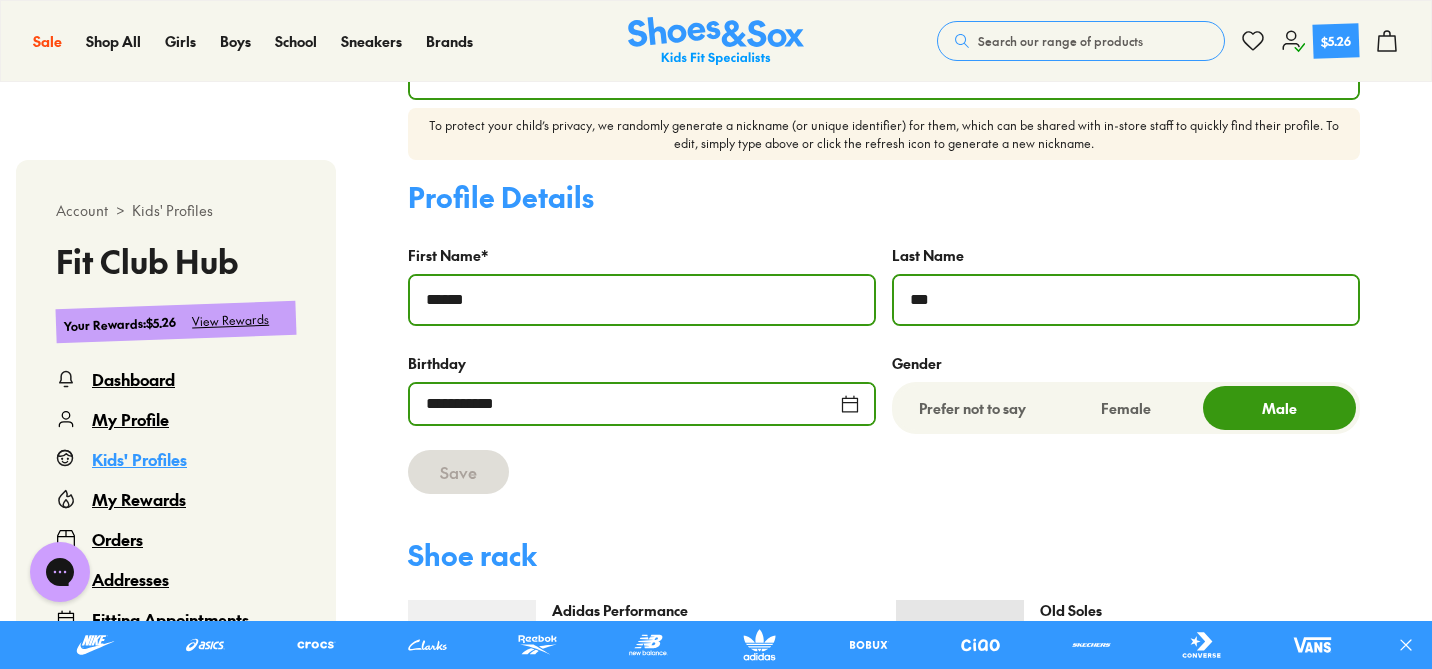 click on "***" at bounding box center [1126, 300] 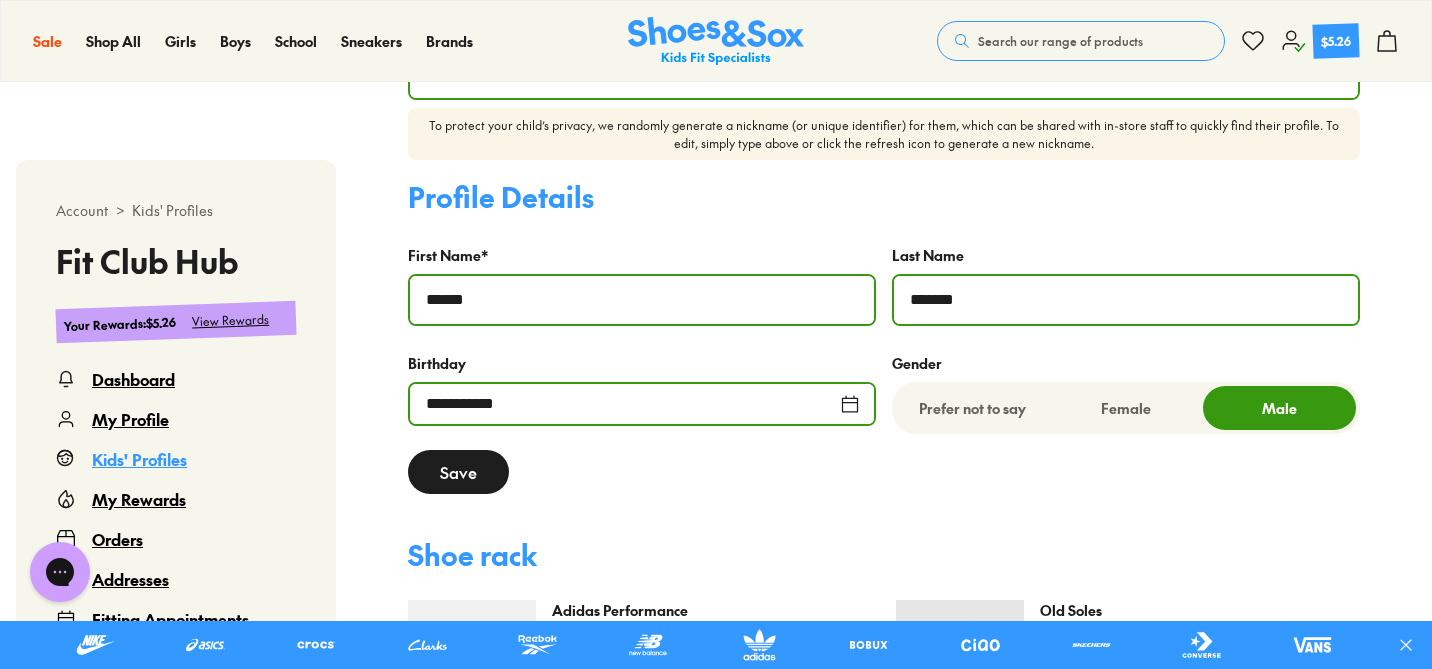 type on "*******" 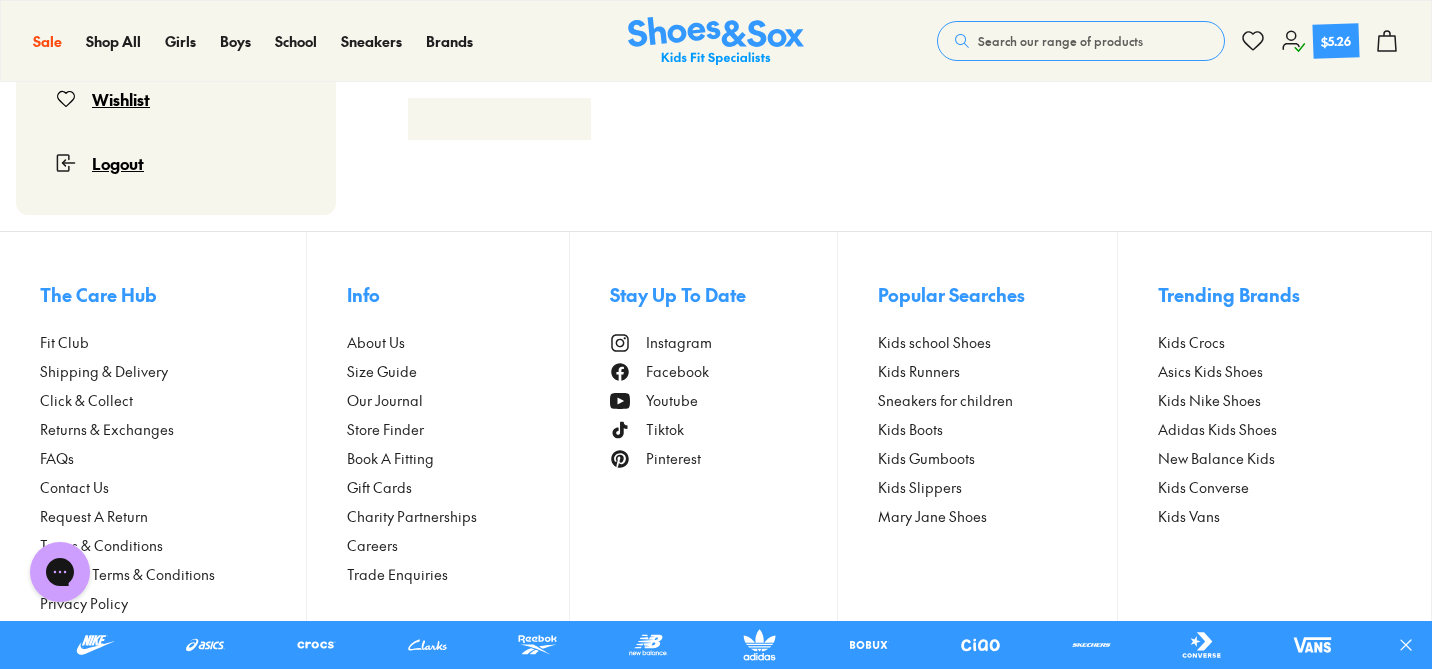 scroll, scrollTop: 1018, scrollLeft: 0, axis: vertical 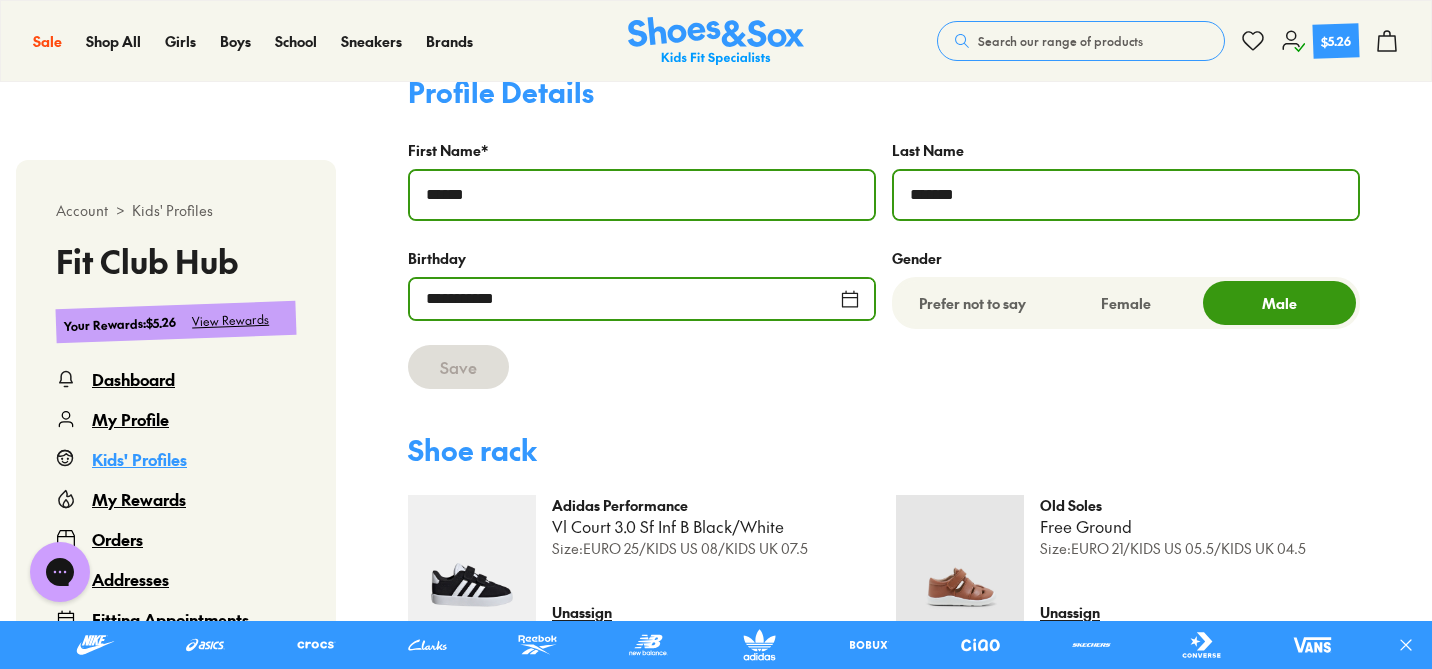 select 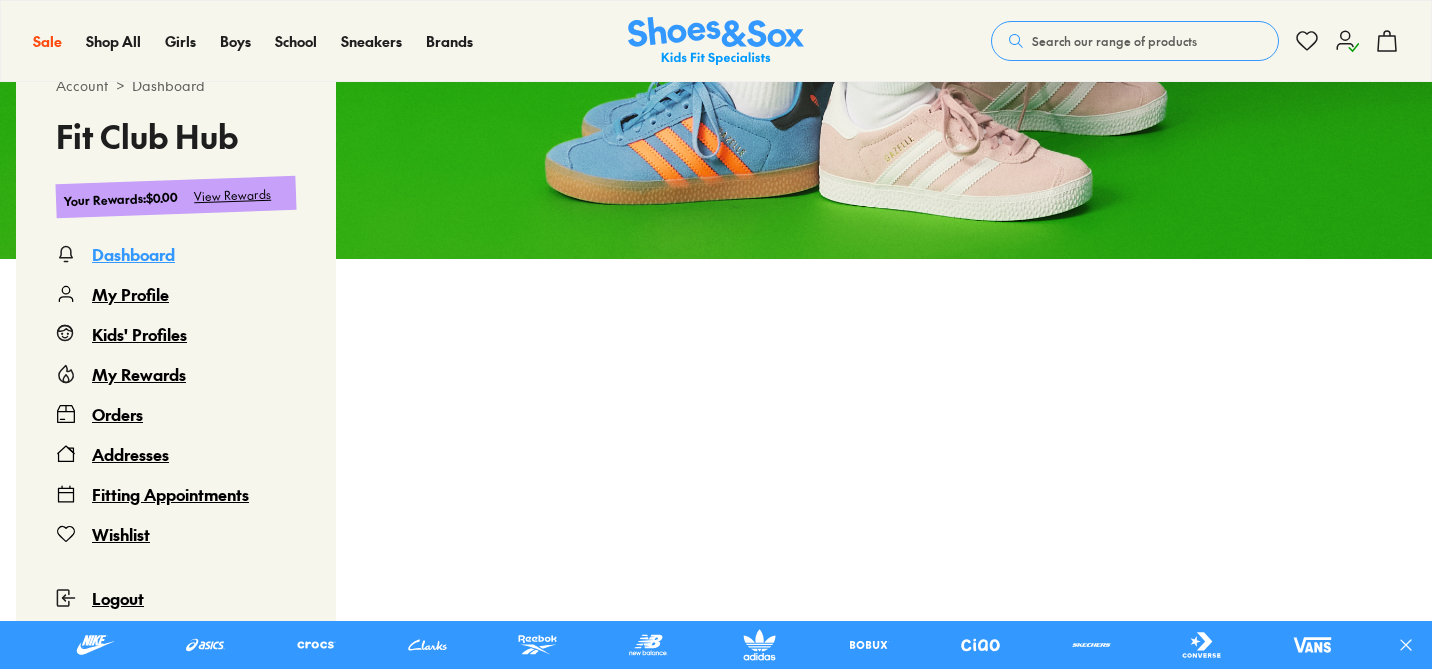 scroll, scrollTop: 0, scrollLeft: 0, axis: both 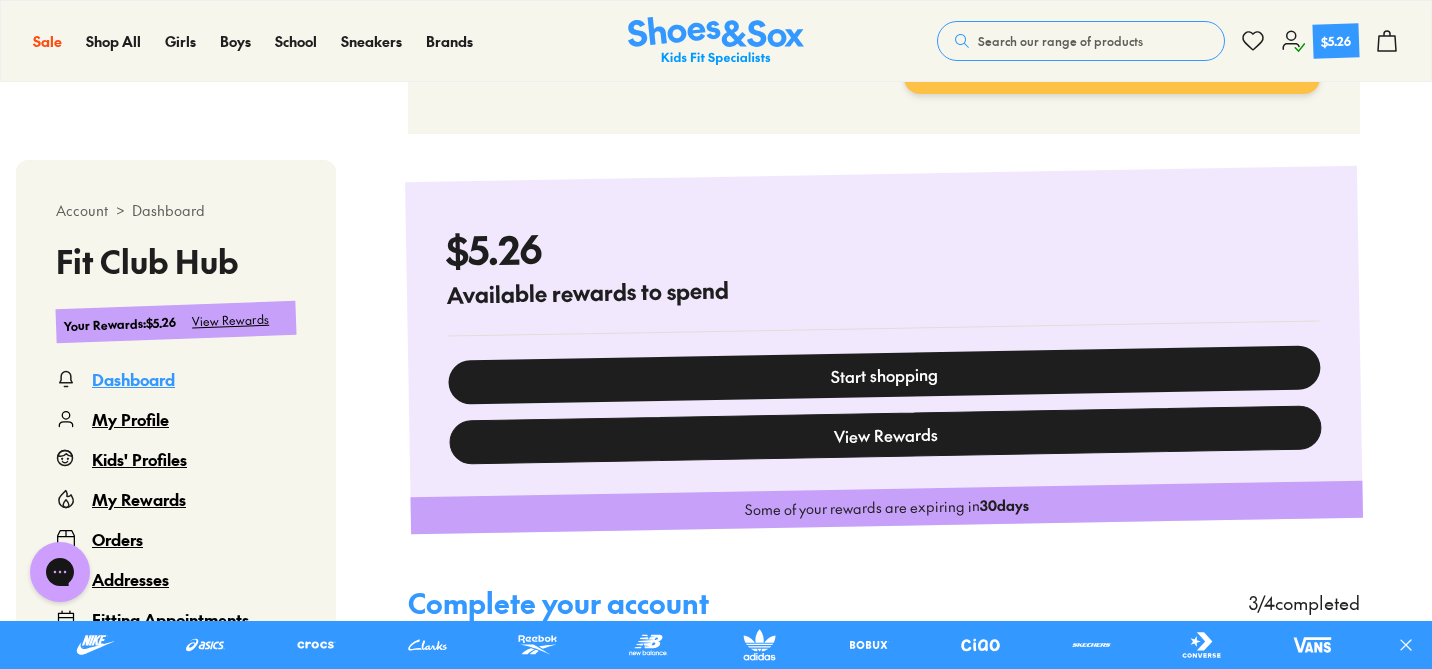 click on "View Rewards" at bounding box center [885, 434] 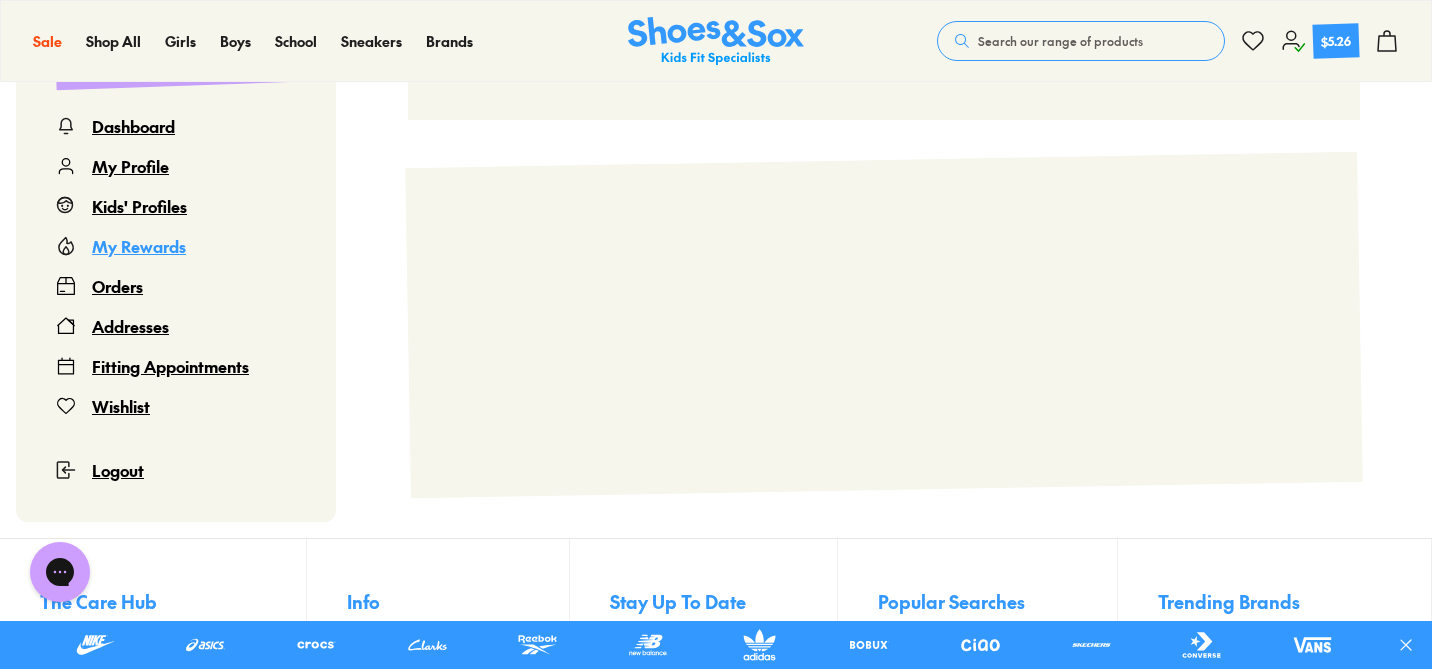 scroll, scrollTop: 122, scrollLeft: 0, axis: vertical 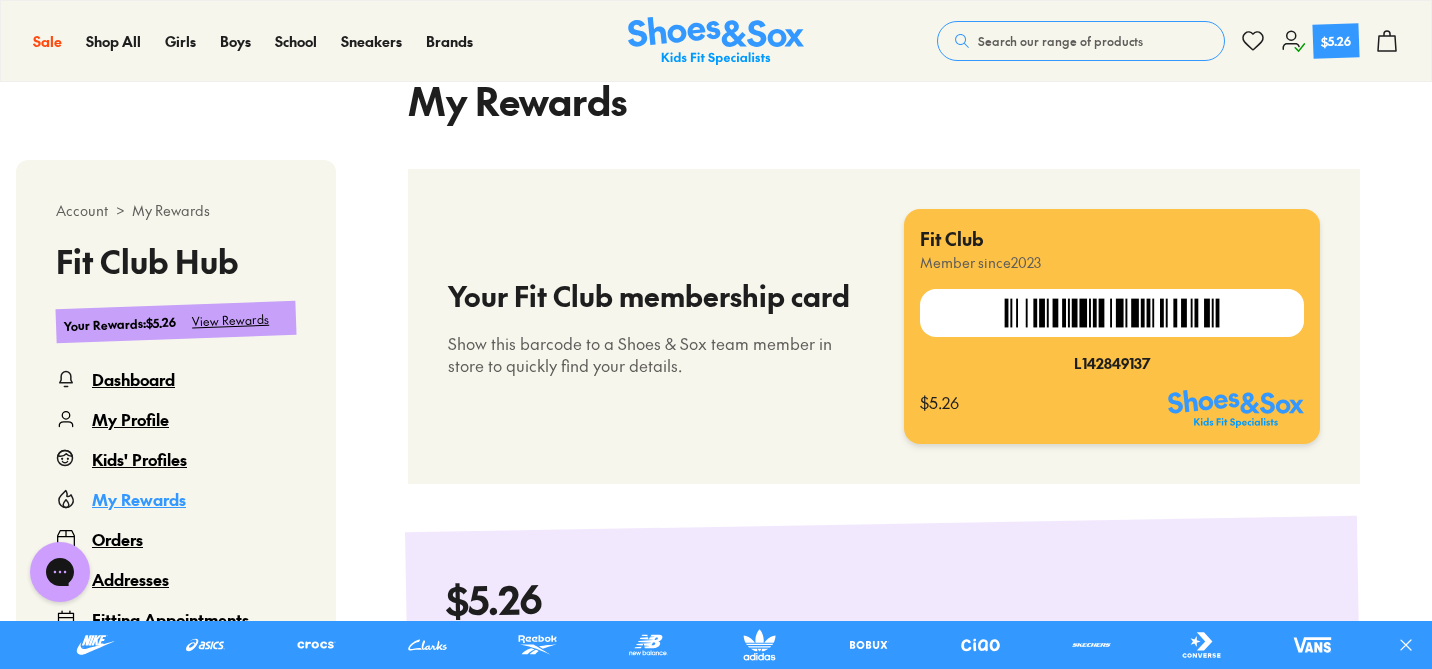 select 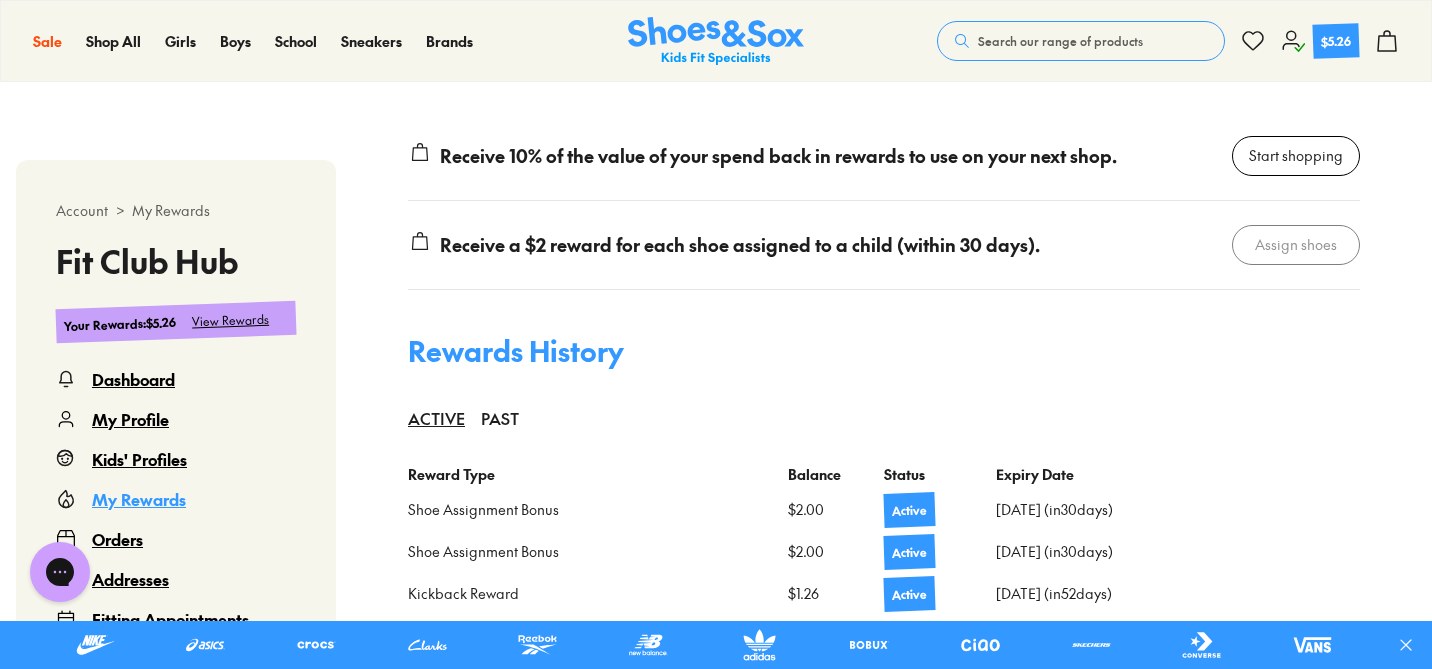 scroll, scrollTop: 1335, scrollLeft: 0, axis: vertical 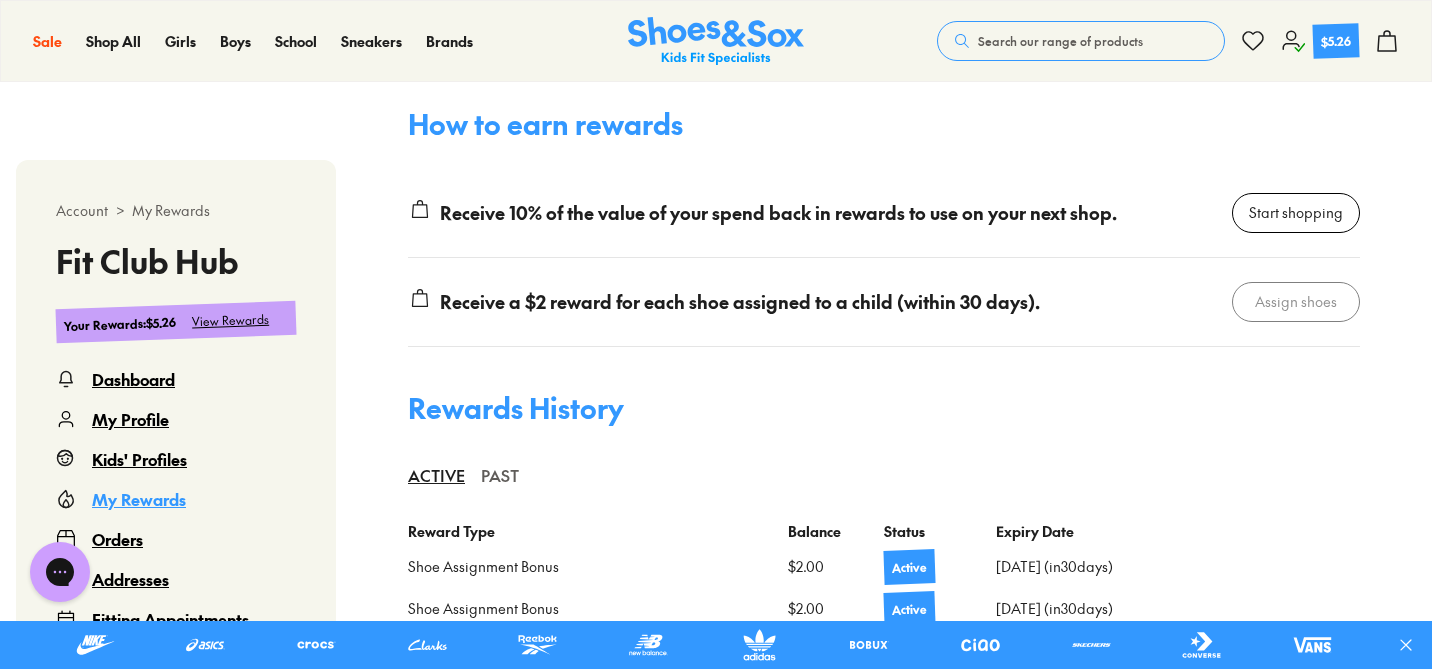 click on "PAST" at bounding box center (500, 475) 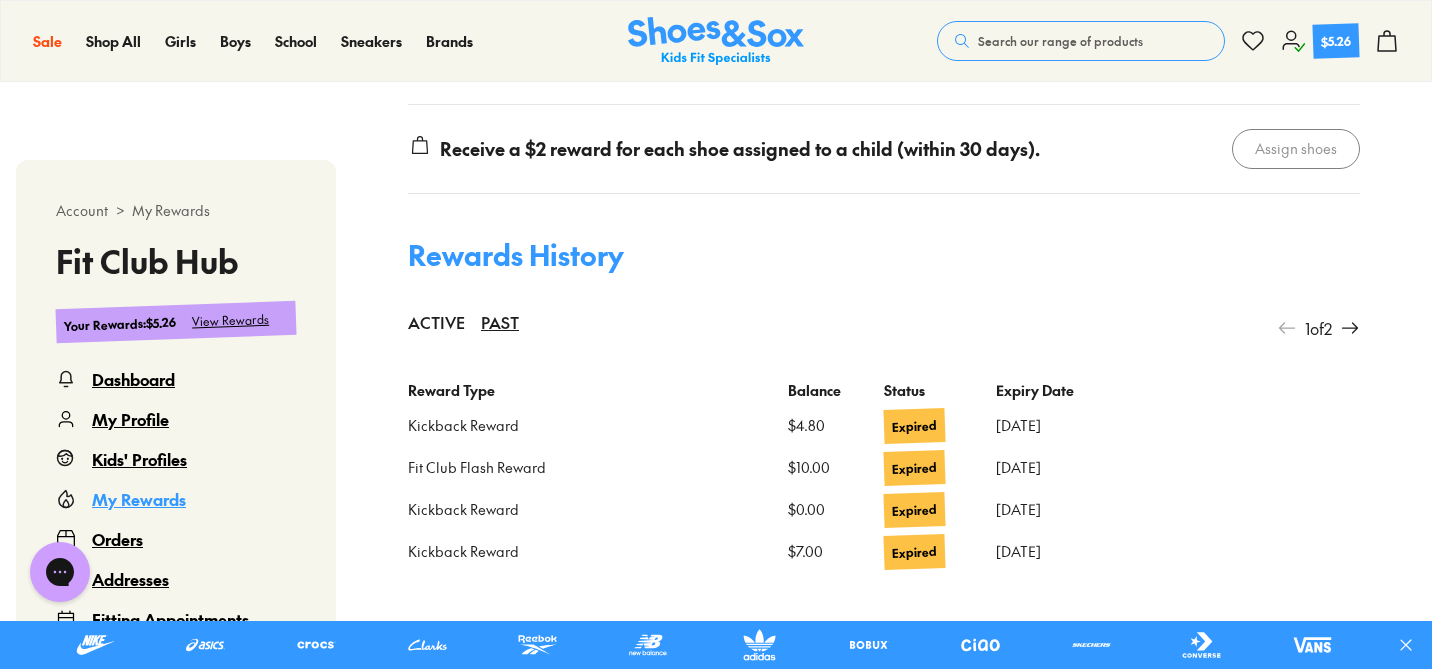 scroll, scrollTop: 1583, scrollLeft: 0, axis: vertical 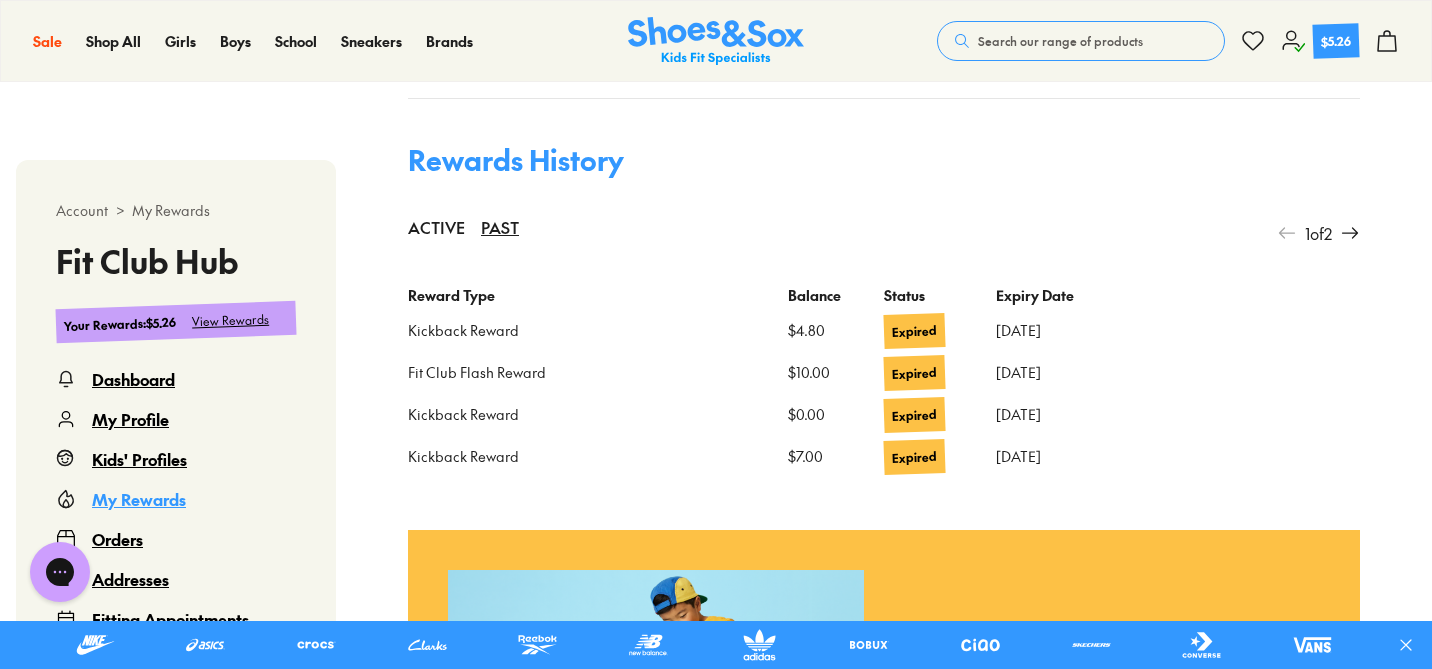drag, startPoint x: 555, startPoint y: 385, endPoint x: 1019, endPoint y: 493, distance: 476.4032 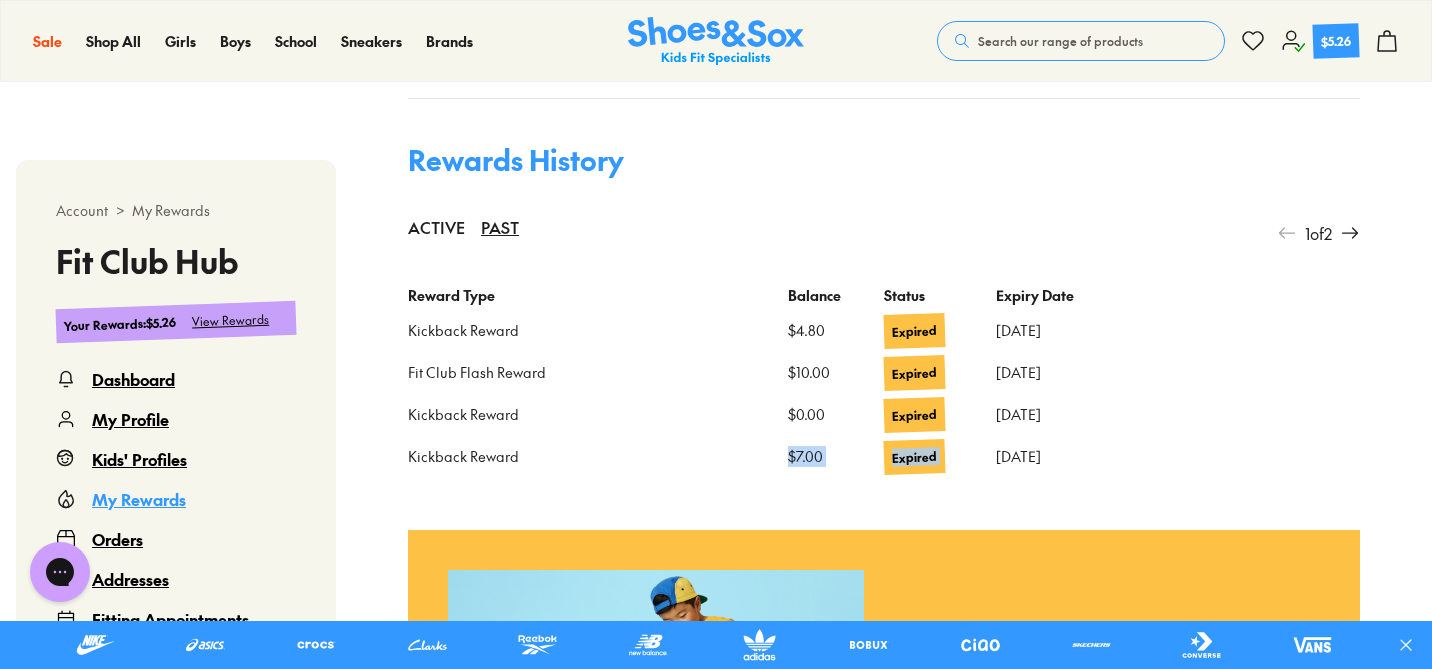 drag, startPoint x: 790, startPoint y: 455, endPoint x: 1087, endPoint y: 449, distance: 297.0606 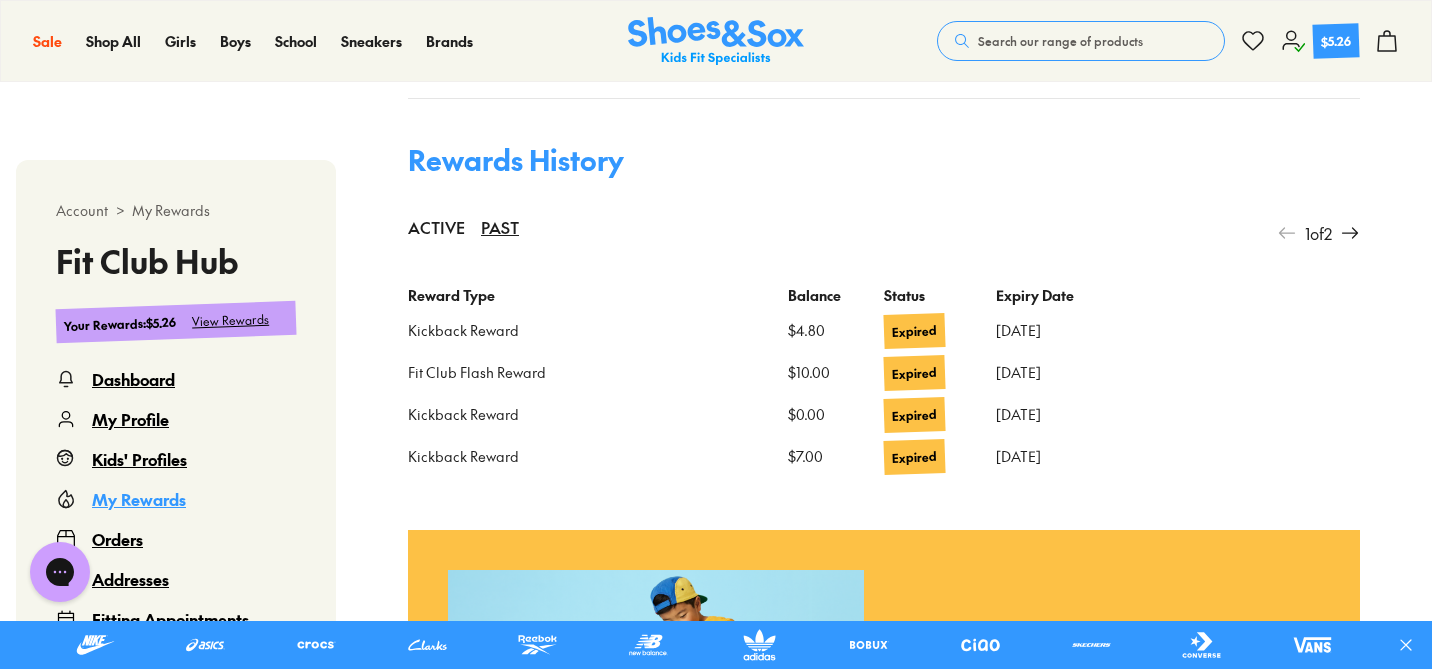 click 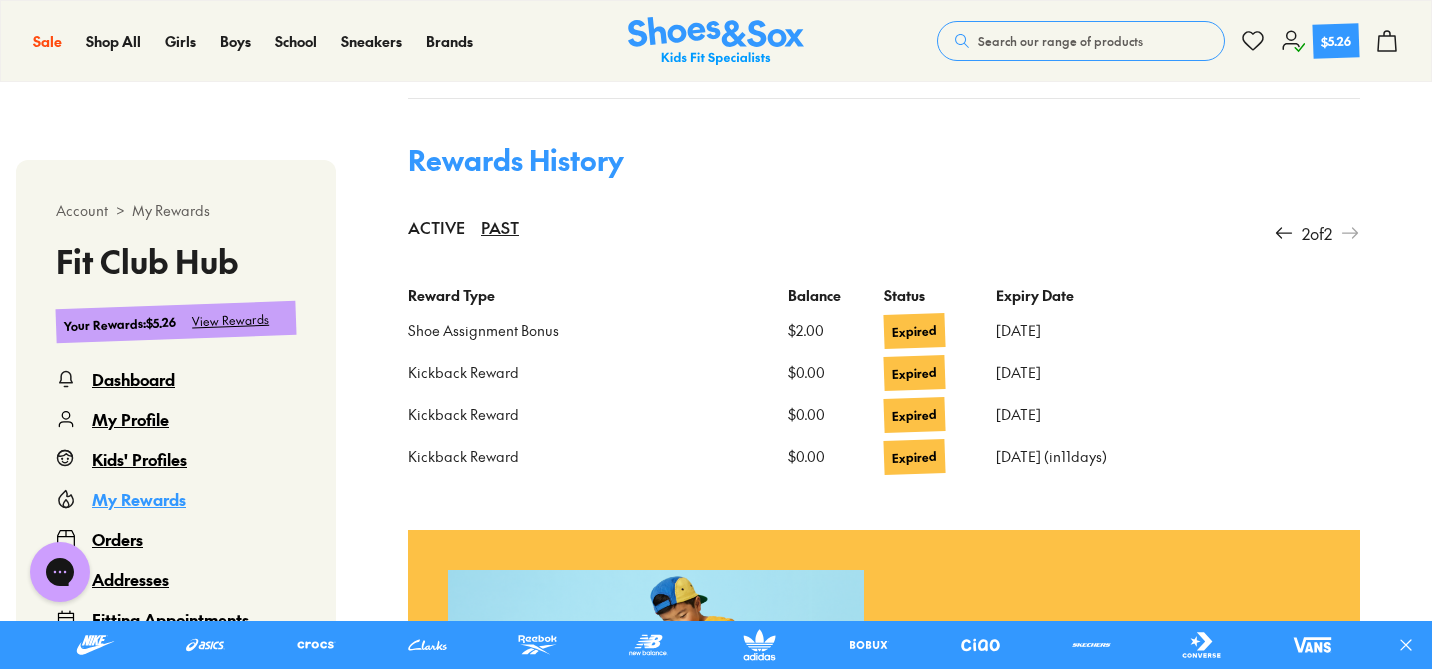 click on "2  of  2" at bounding box center (1317, 233) 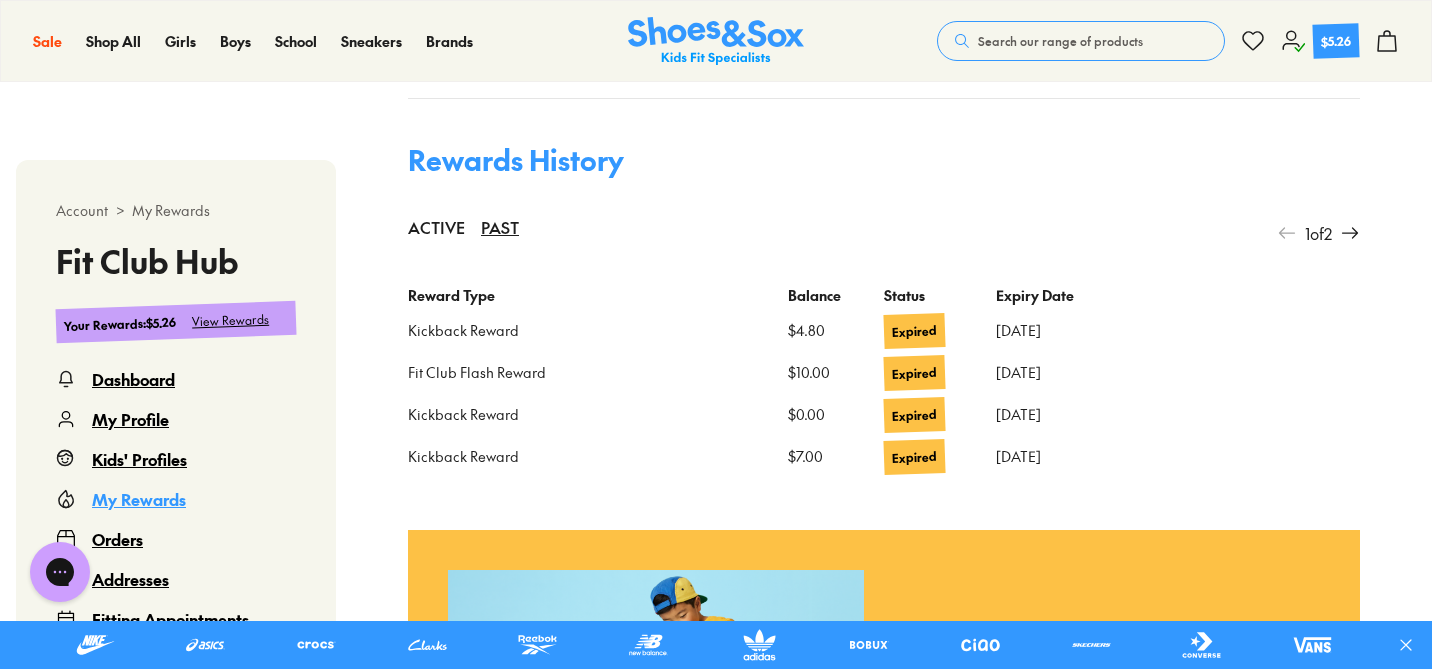 click on "My Profile" at bounding box center [130, 419] 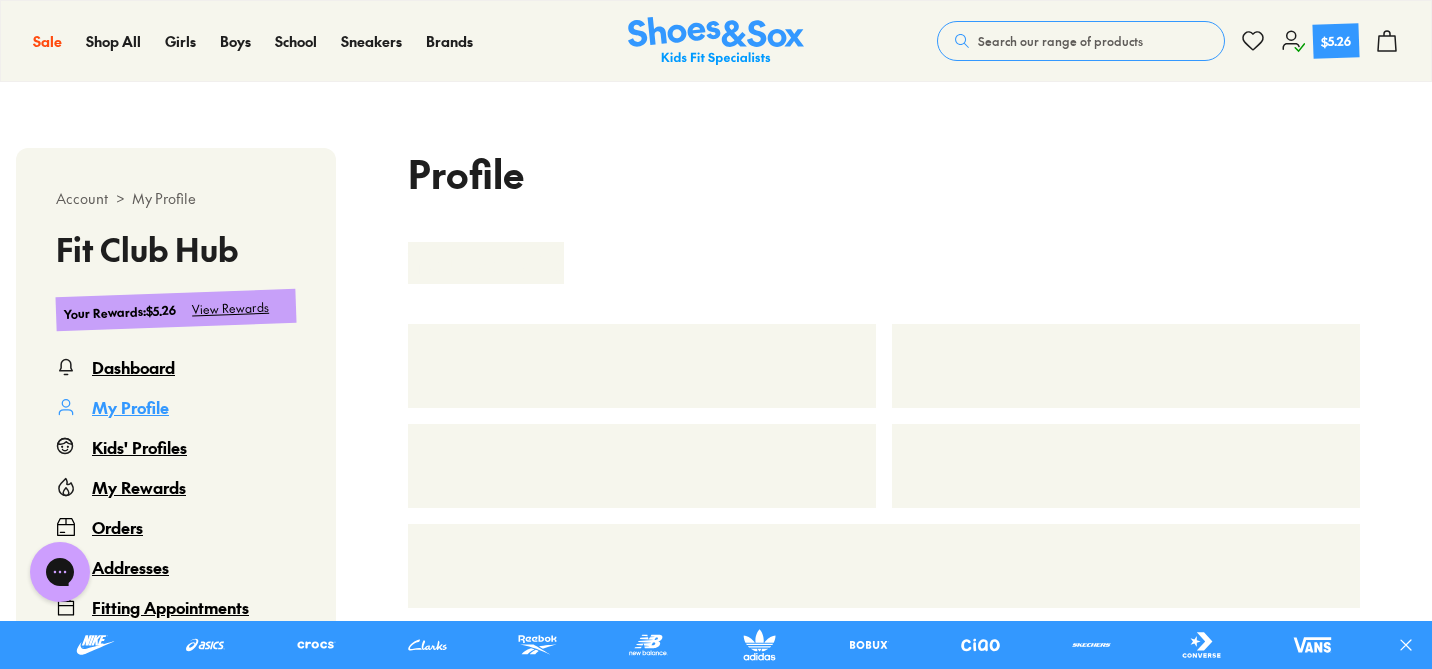 select 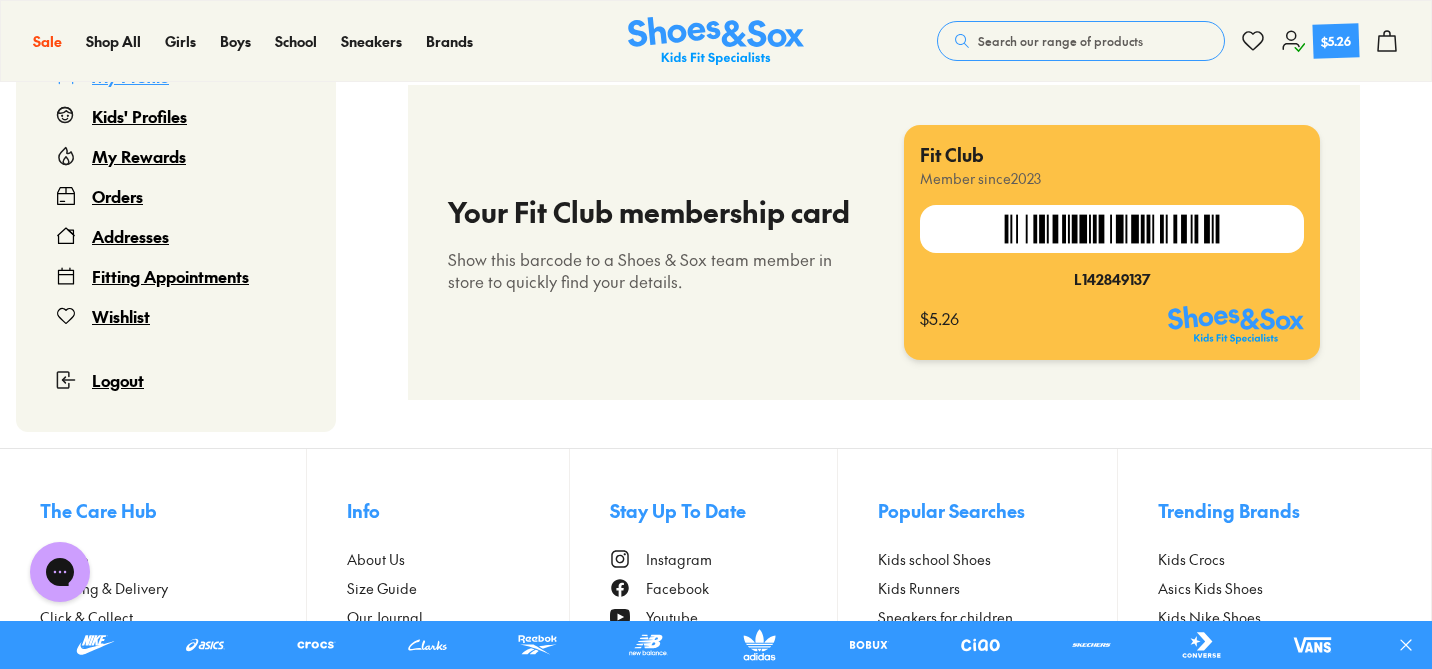 scroll, scrollTop: 2225, scrollLeft: 0, axis: vertical 